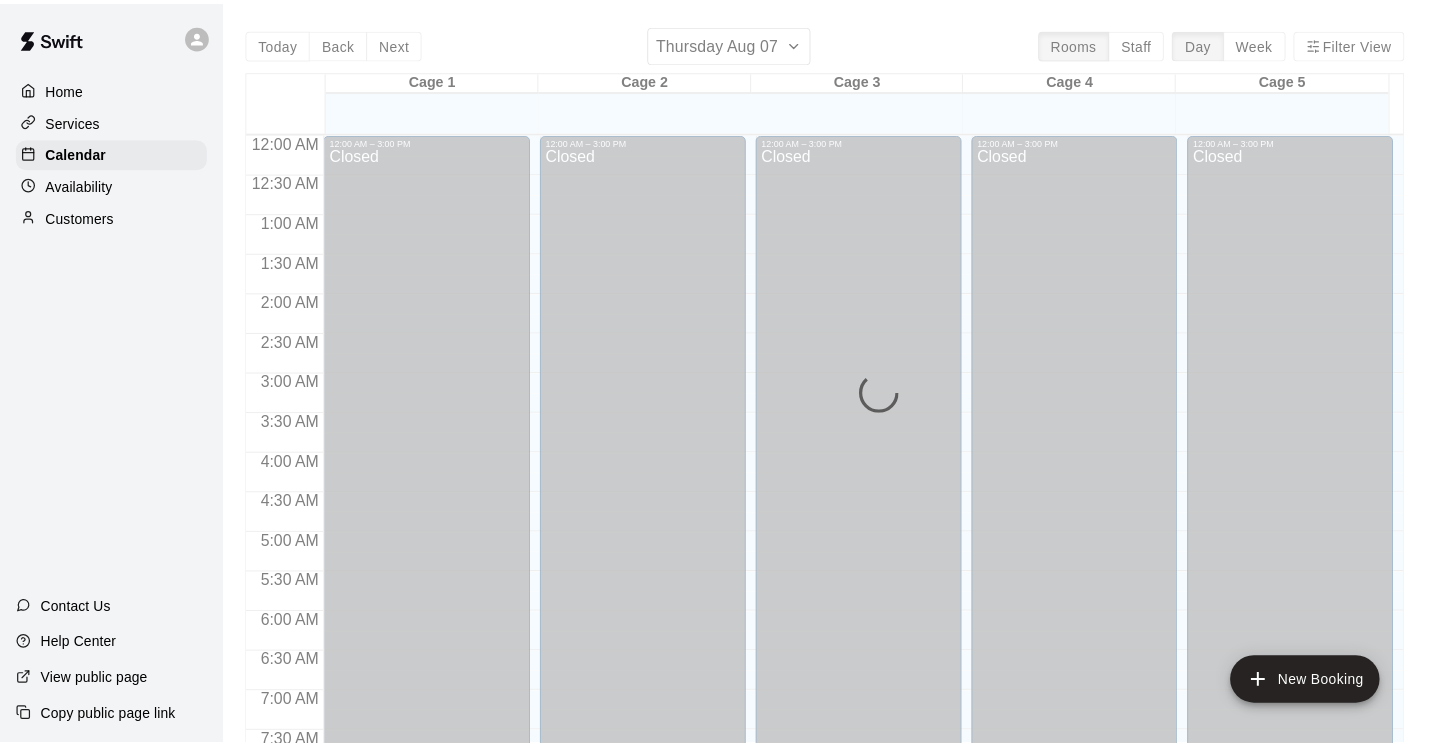 scroll, scrollTop: 0, scrollLeft: 0, axis: both 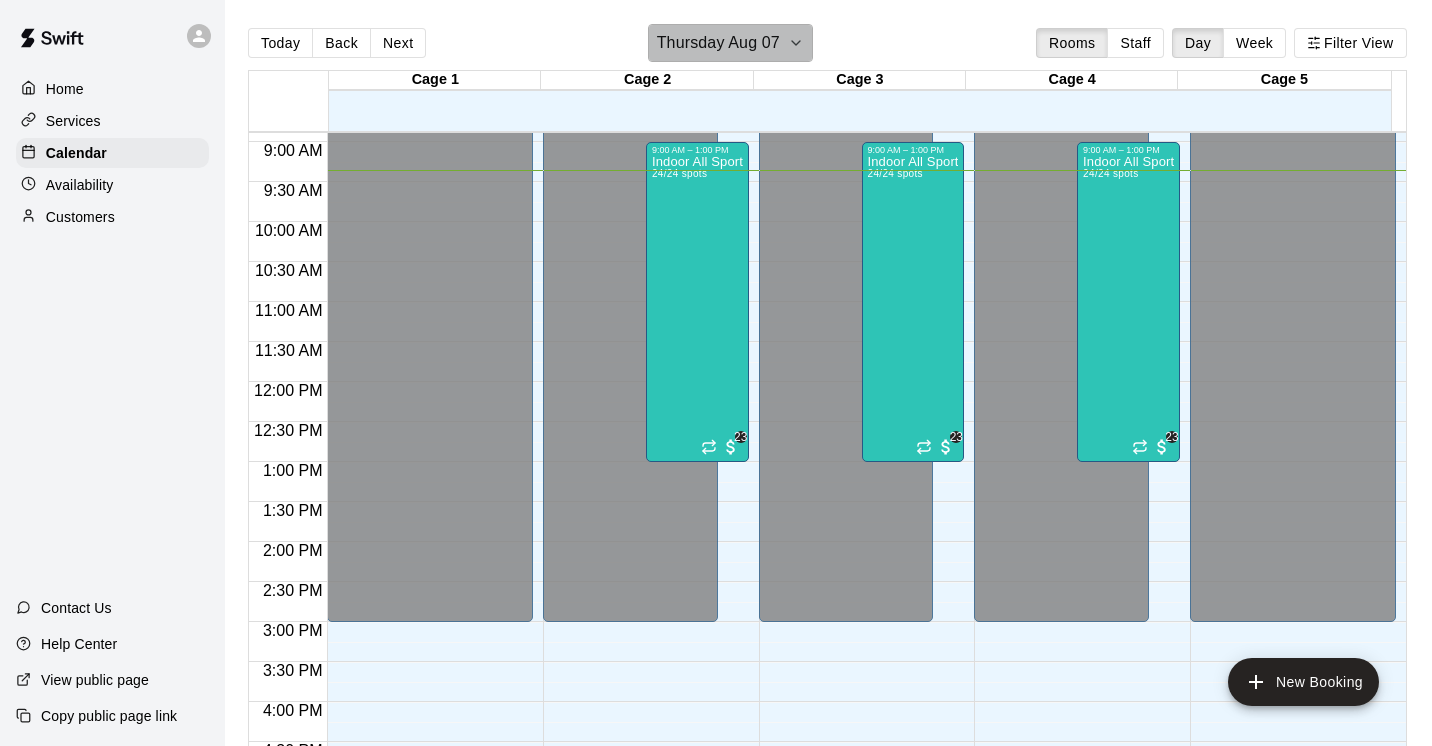 click 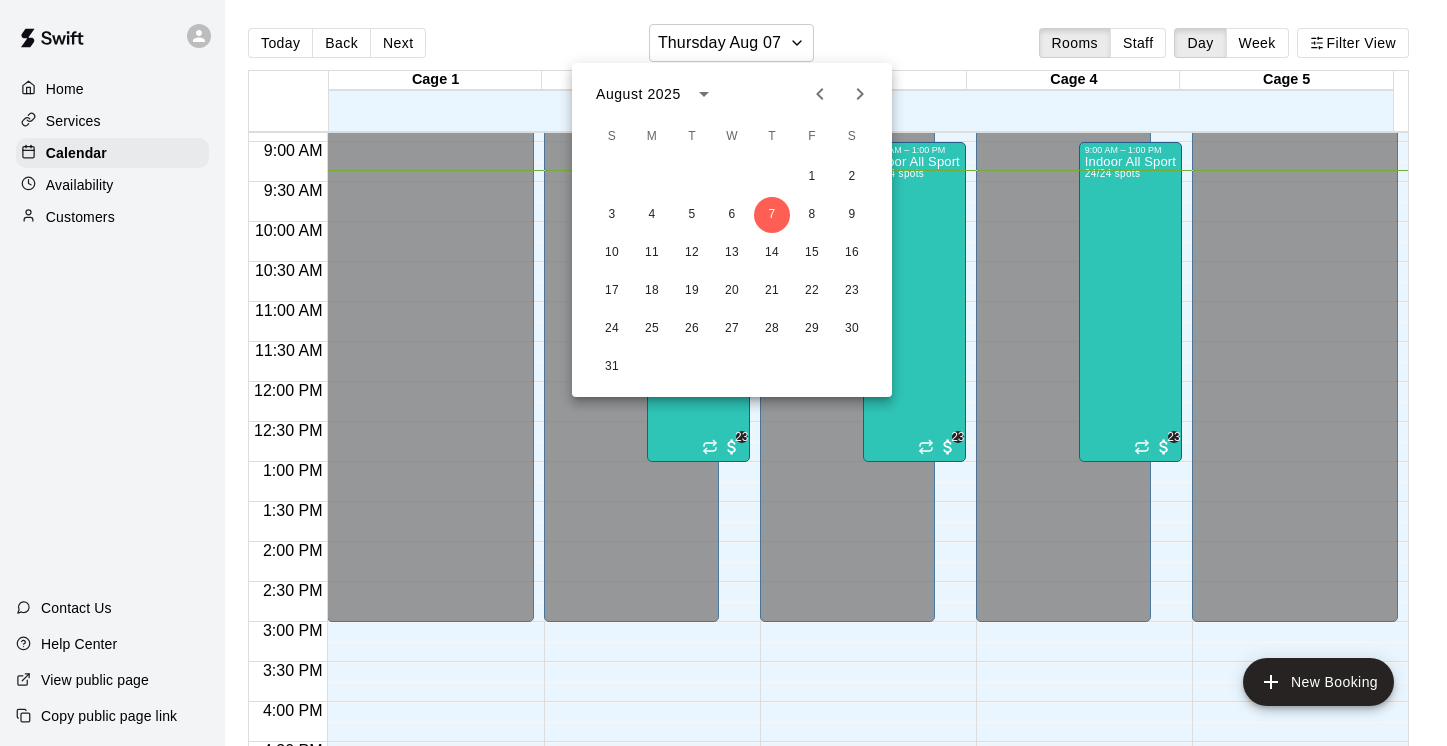 click 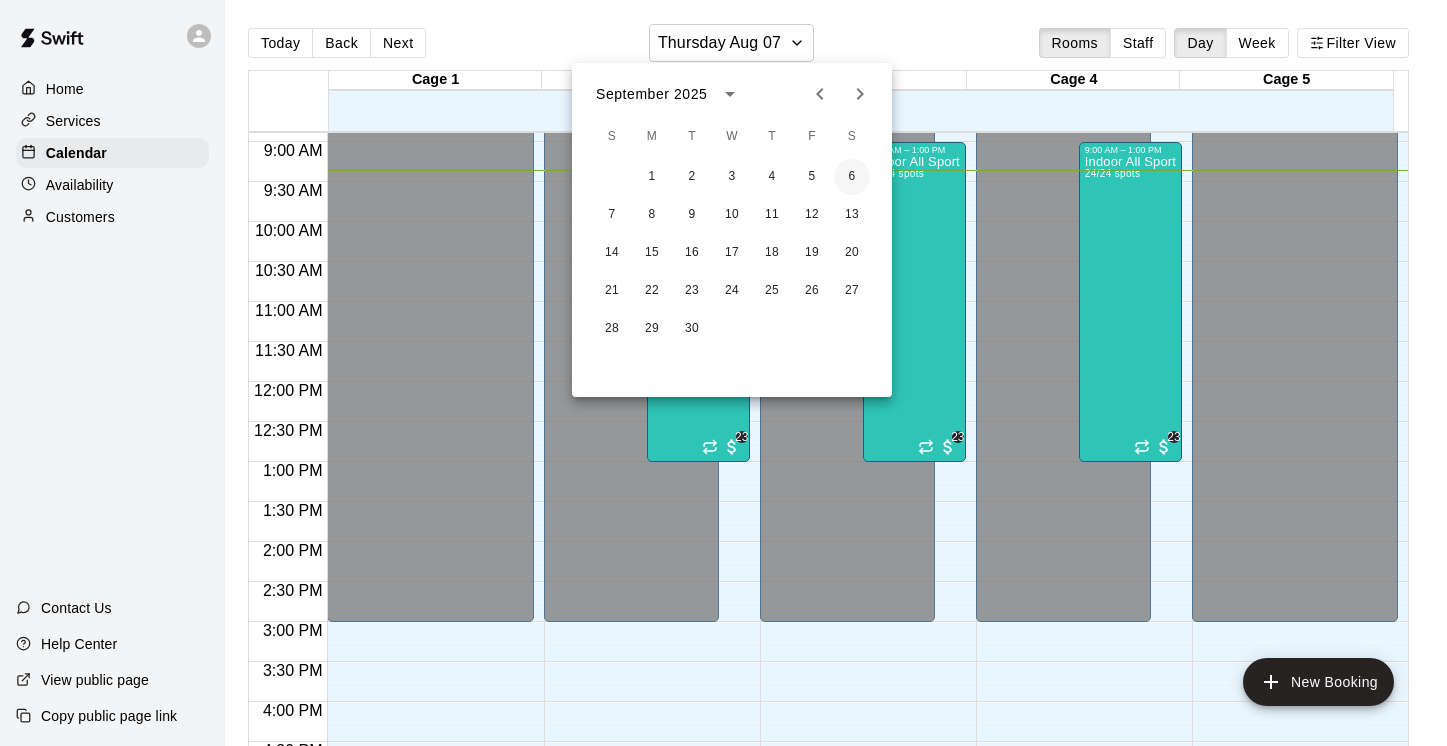 click on "6" at bounding box center [852, 177] 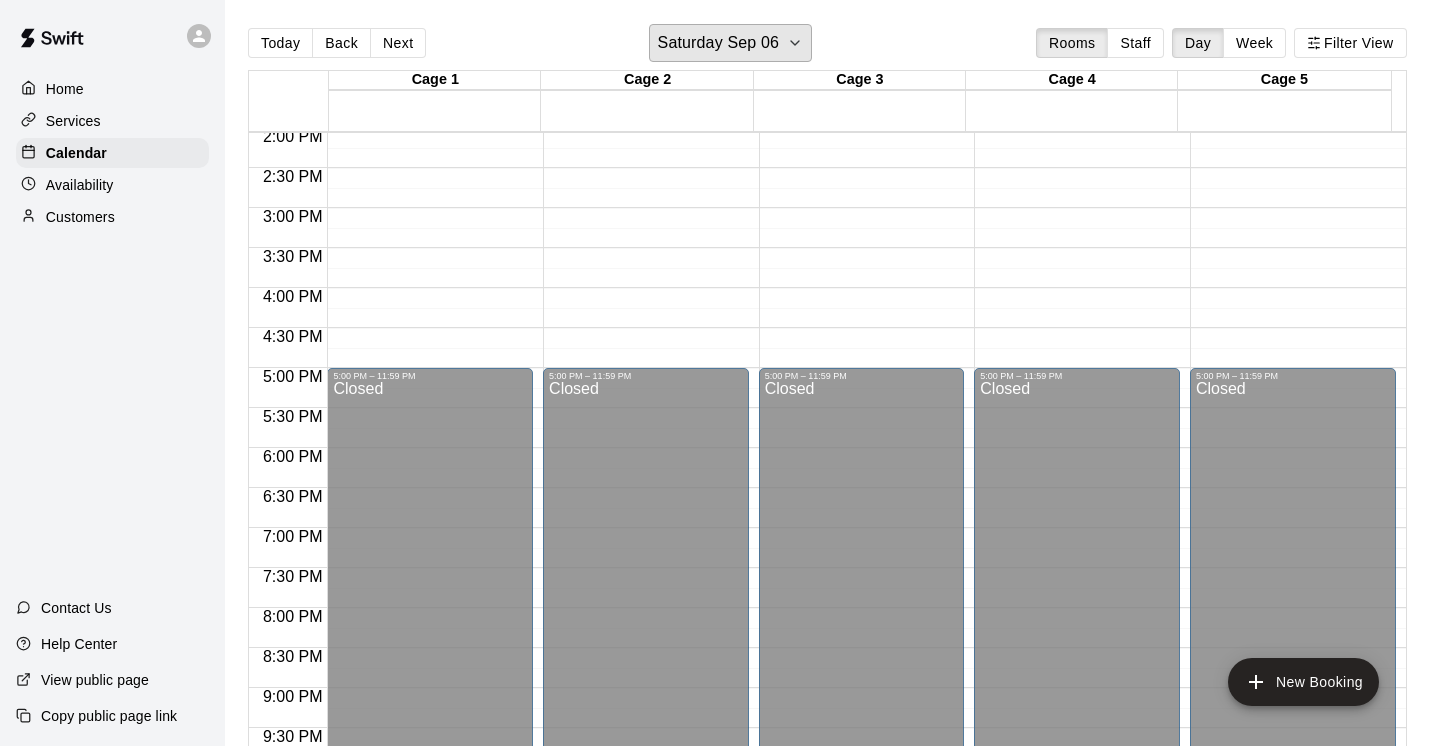 scroll, scrollTop: 1123, scrollLeft: 0, axis: vertical 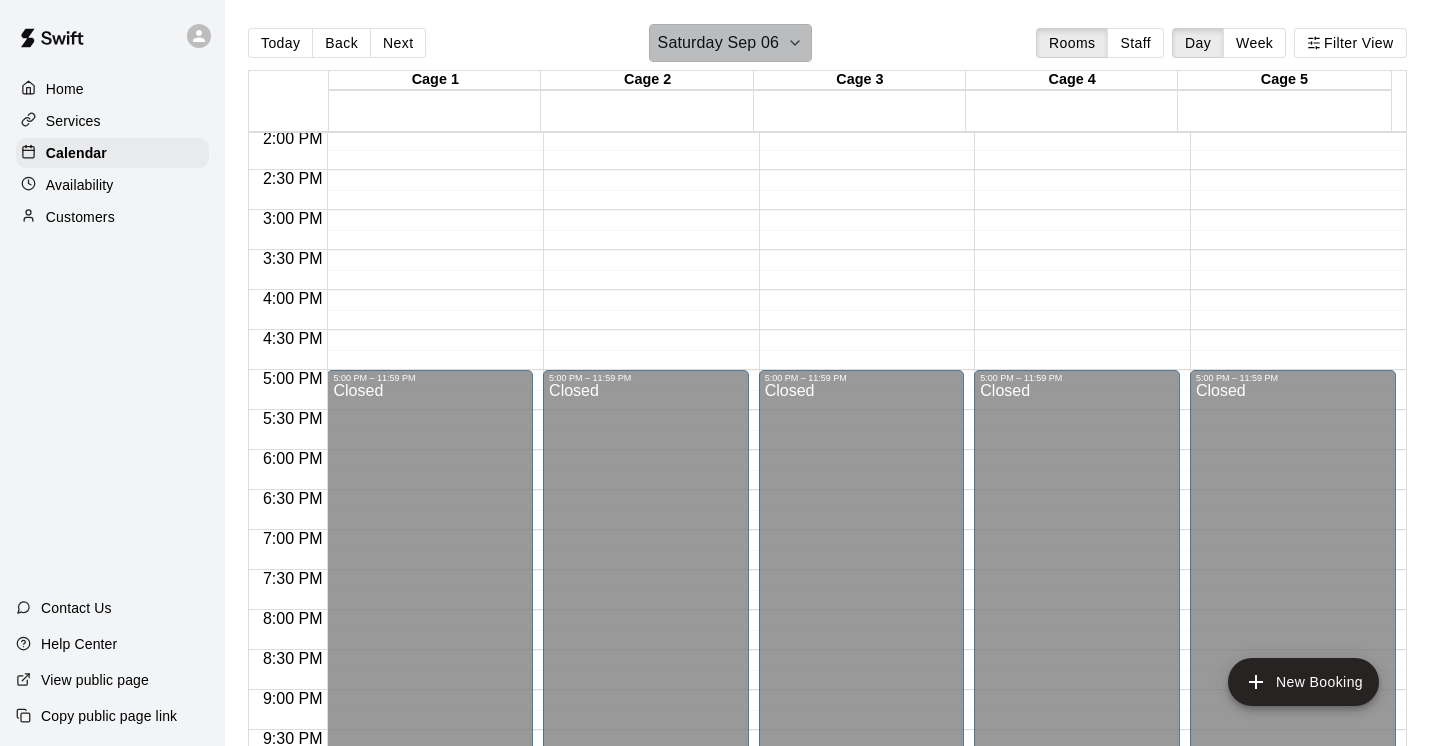 click 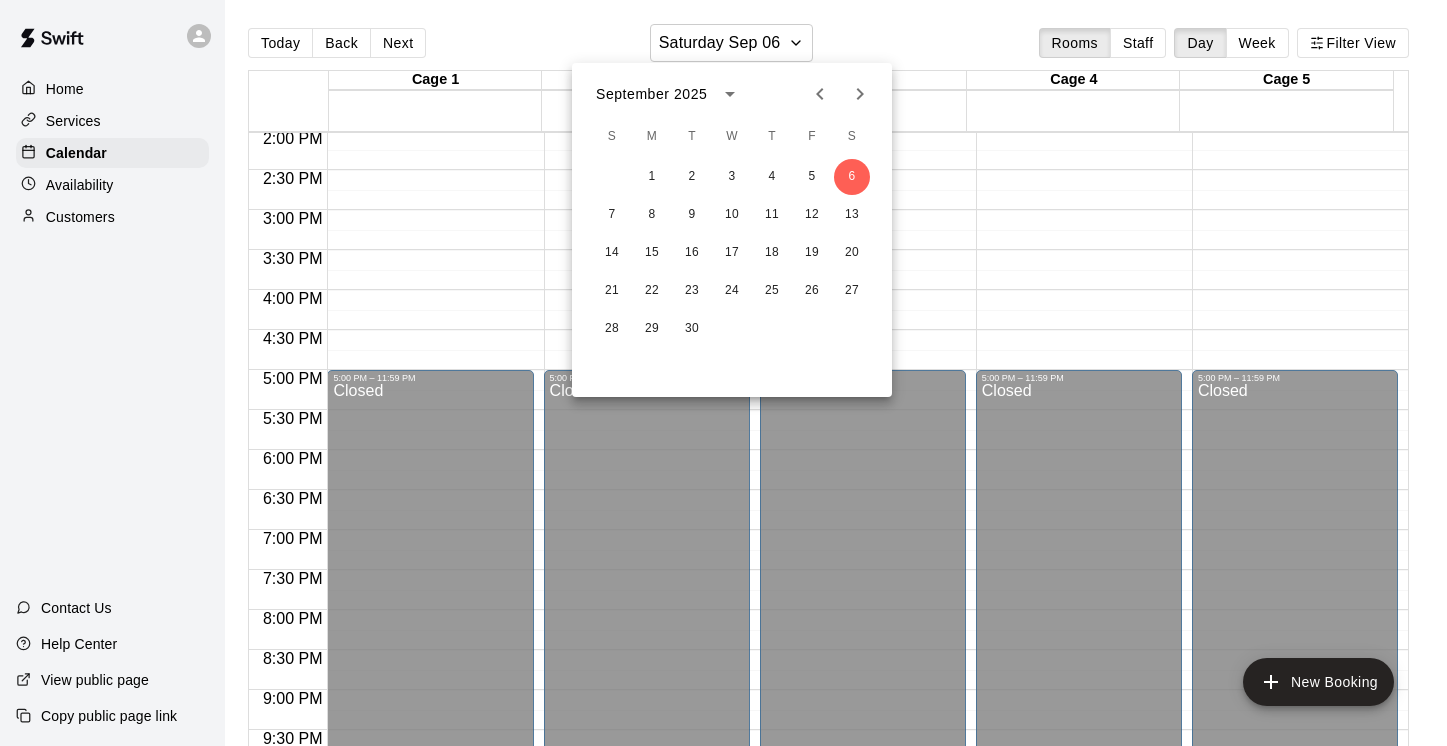click 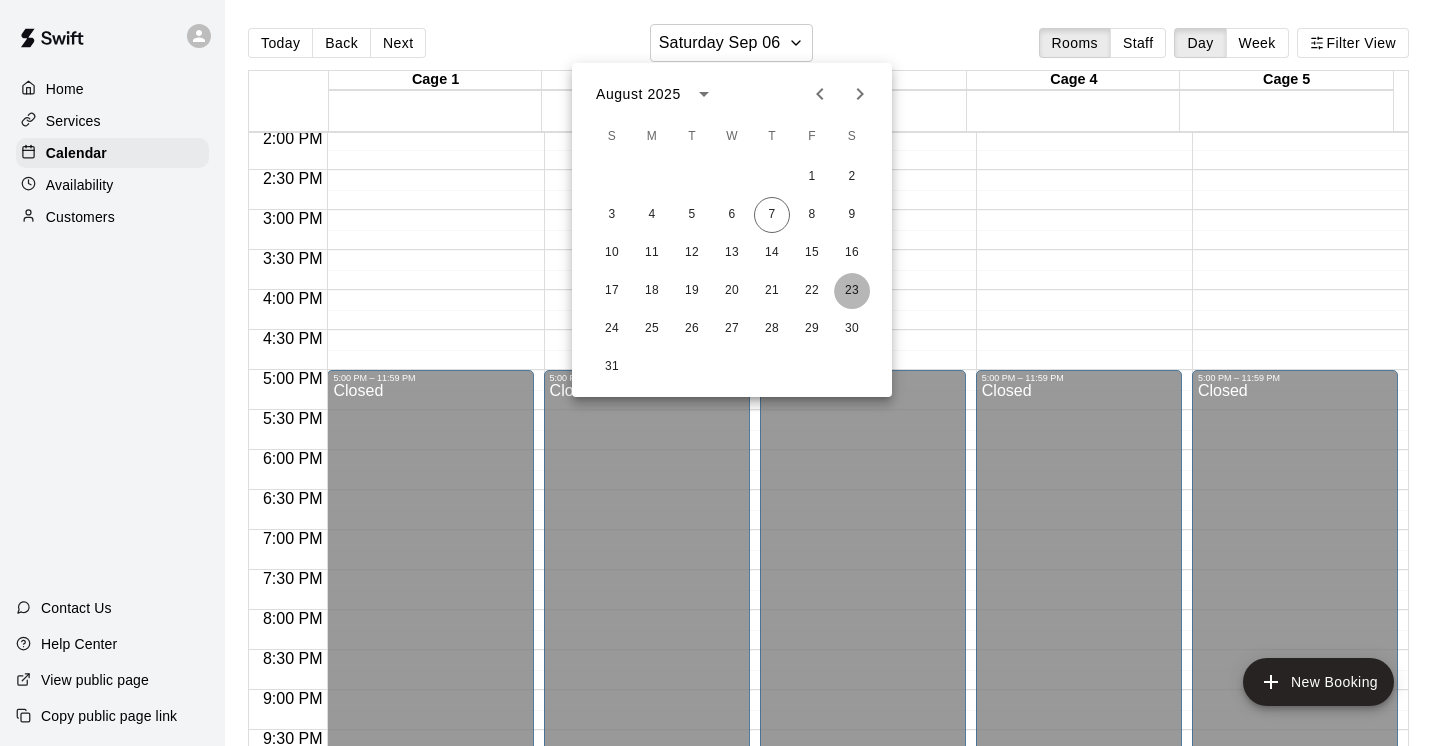 click on "23" at bounding box center [852, 291] 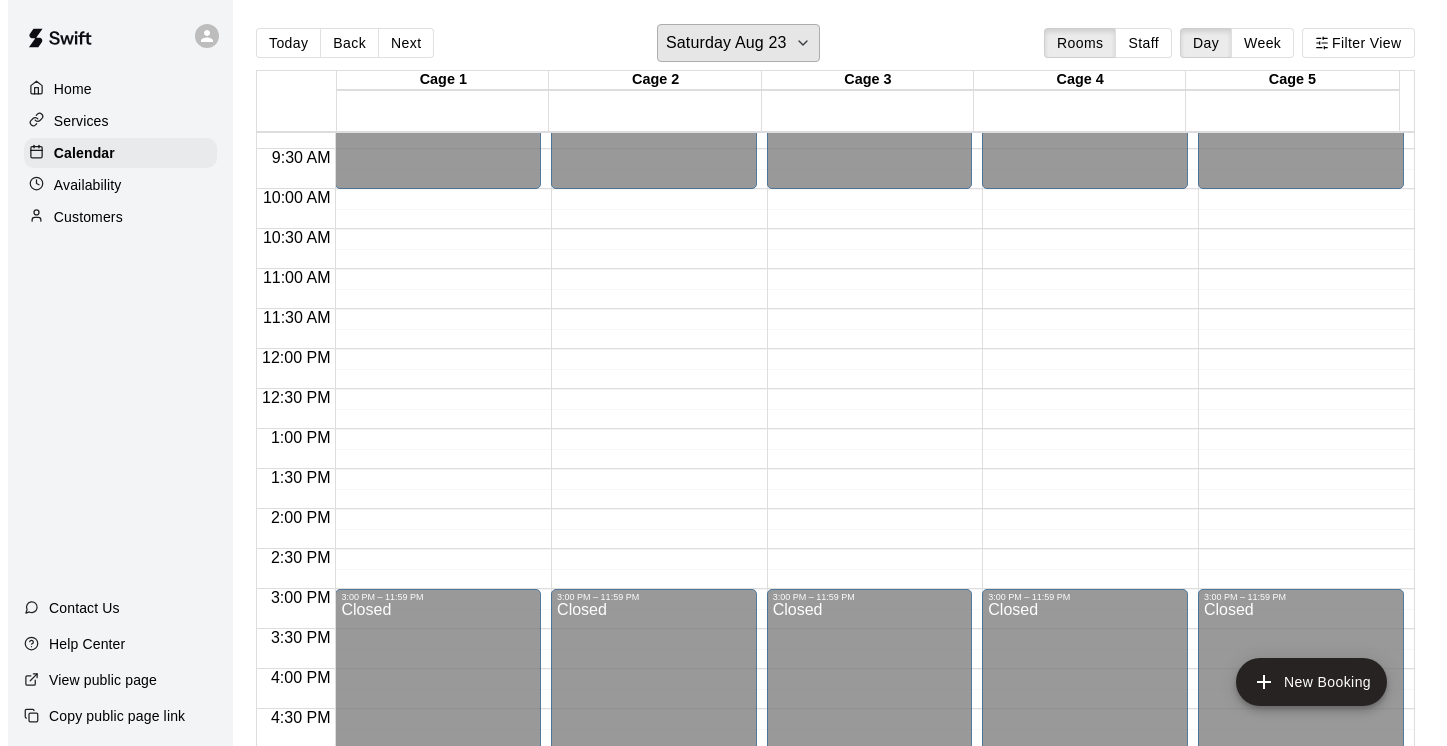 scroll, scrollTop: 739, scrollLeft: 0, axis: vertical 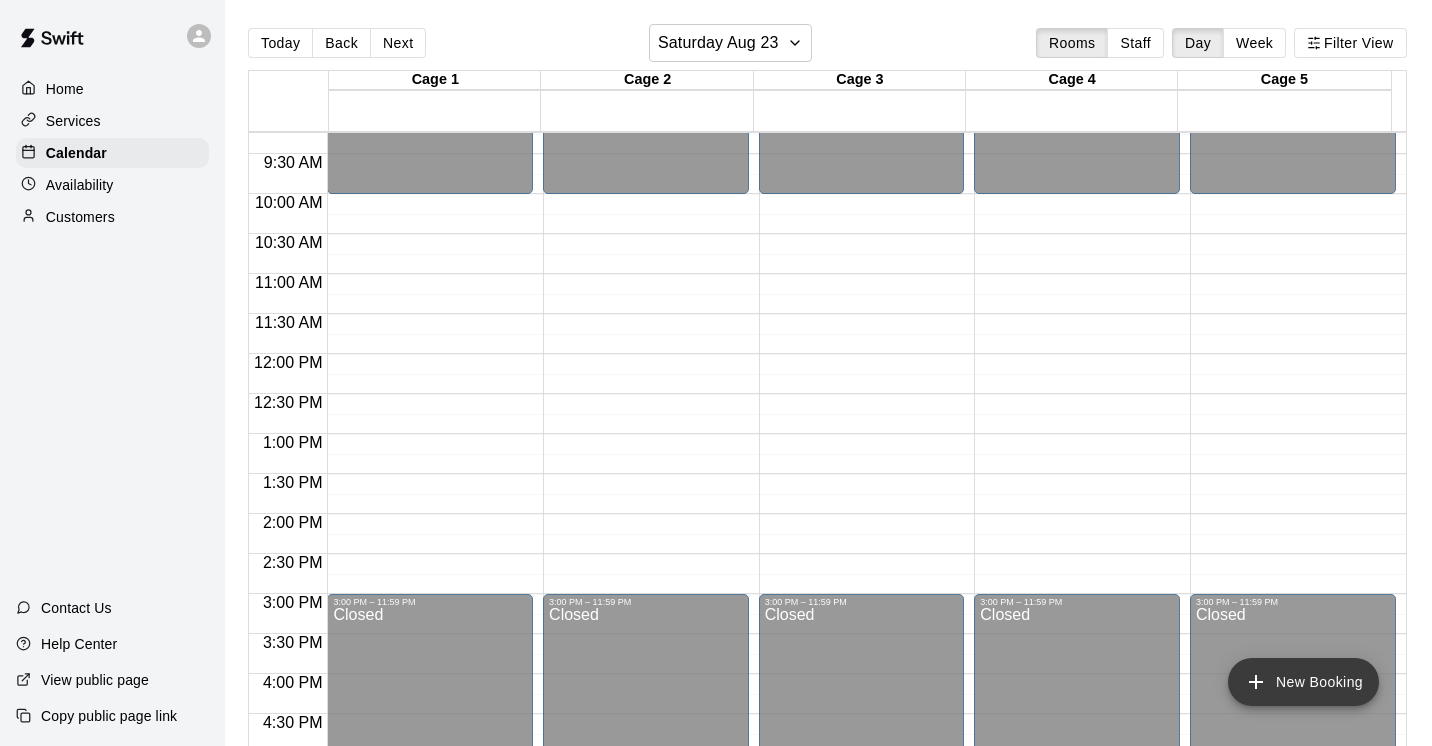 click on "New Booking" at bounding box center (1303, 682) 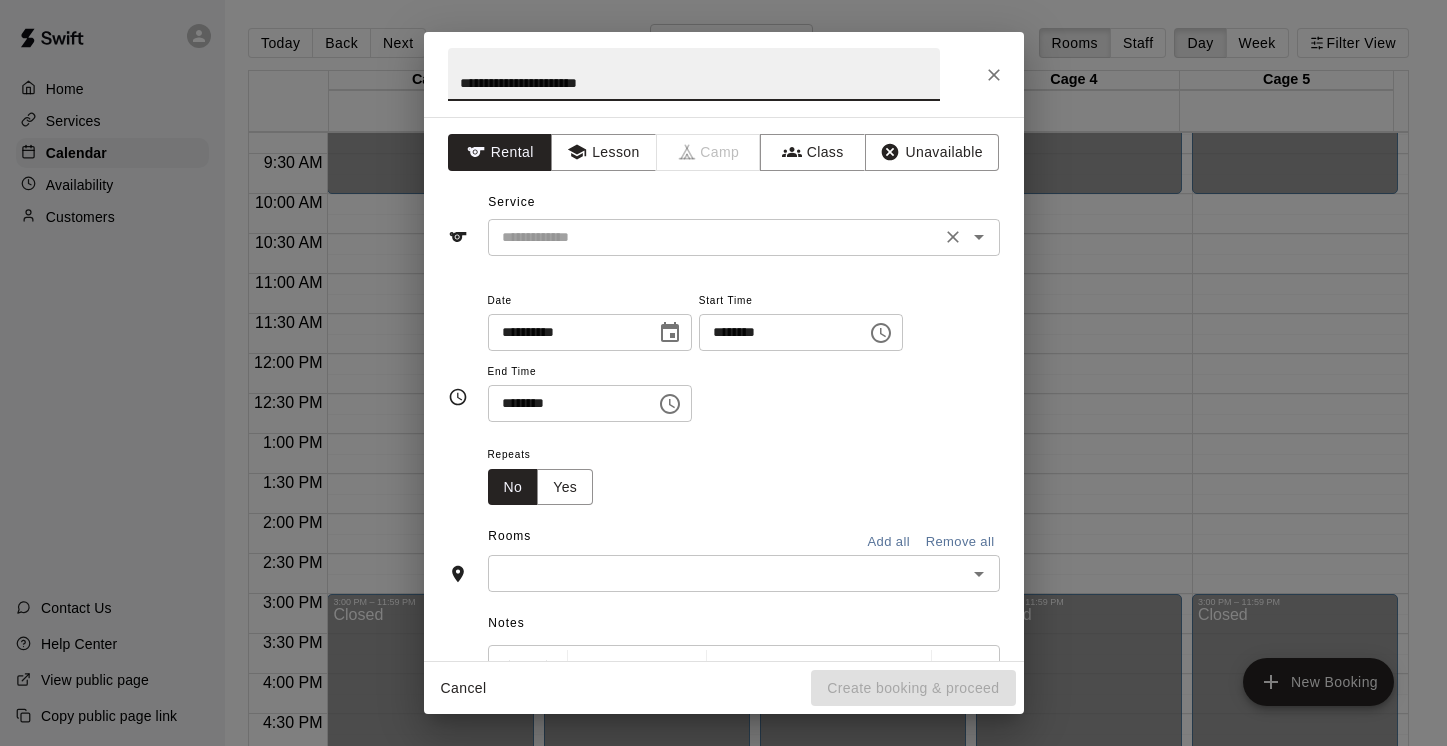 type on "**********" 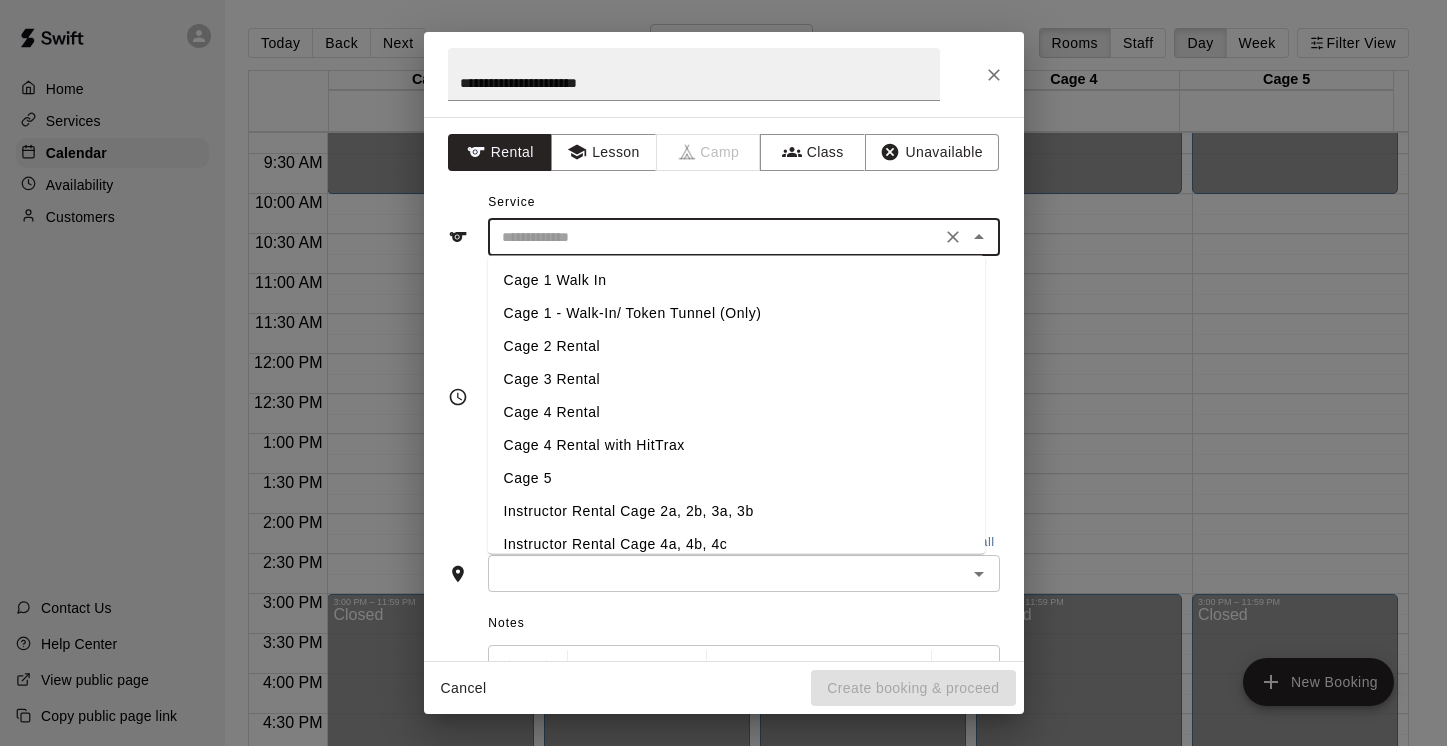 click at bounding box center [714, 237] 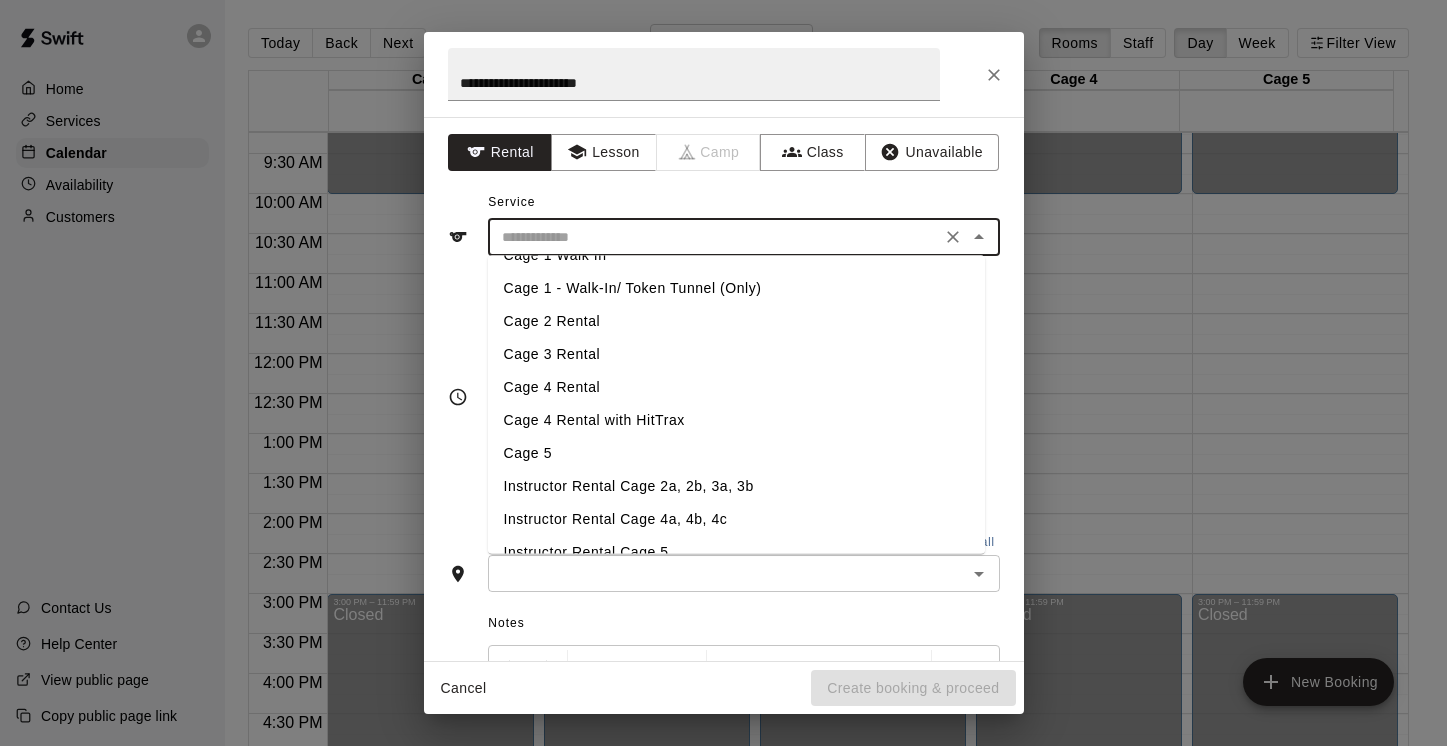 scroll, scrollTop: 28, scrollLeft: 0, axis: vertical 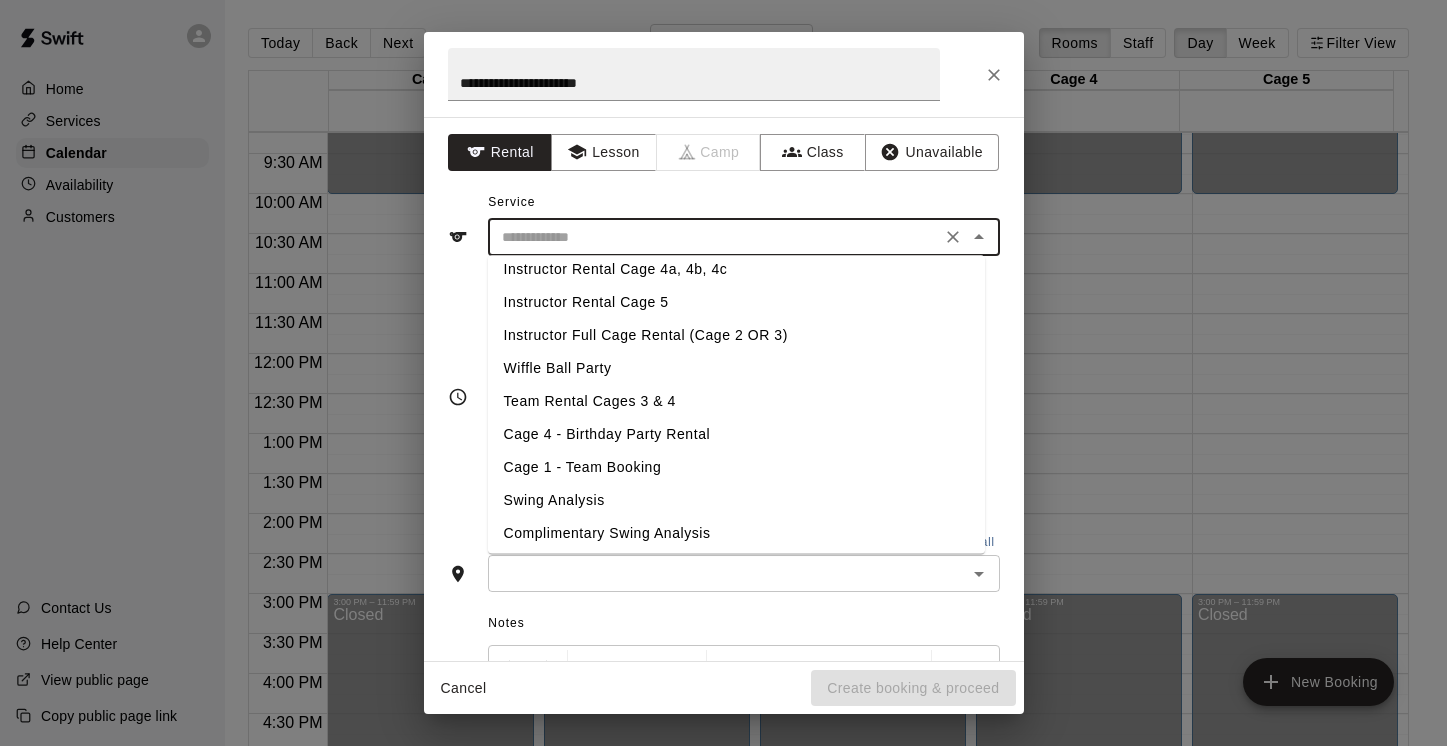 click on "Cage 4 - Birthday Party Rental" at bounding box center (736, 435) 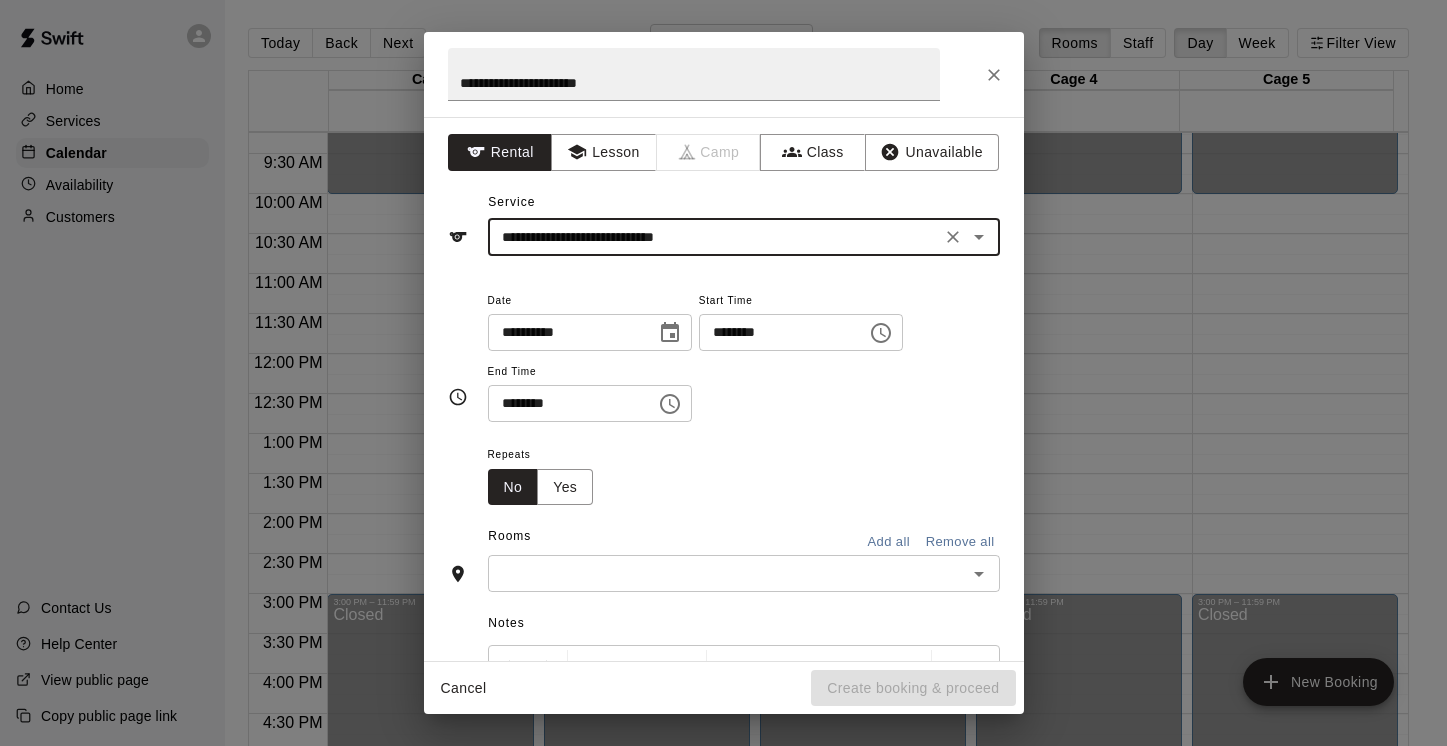 click 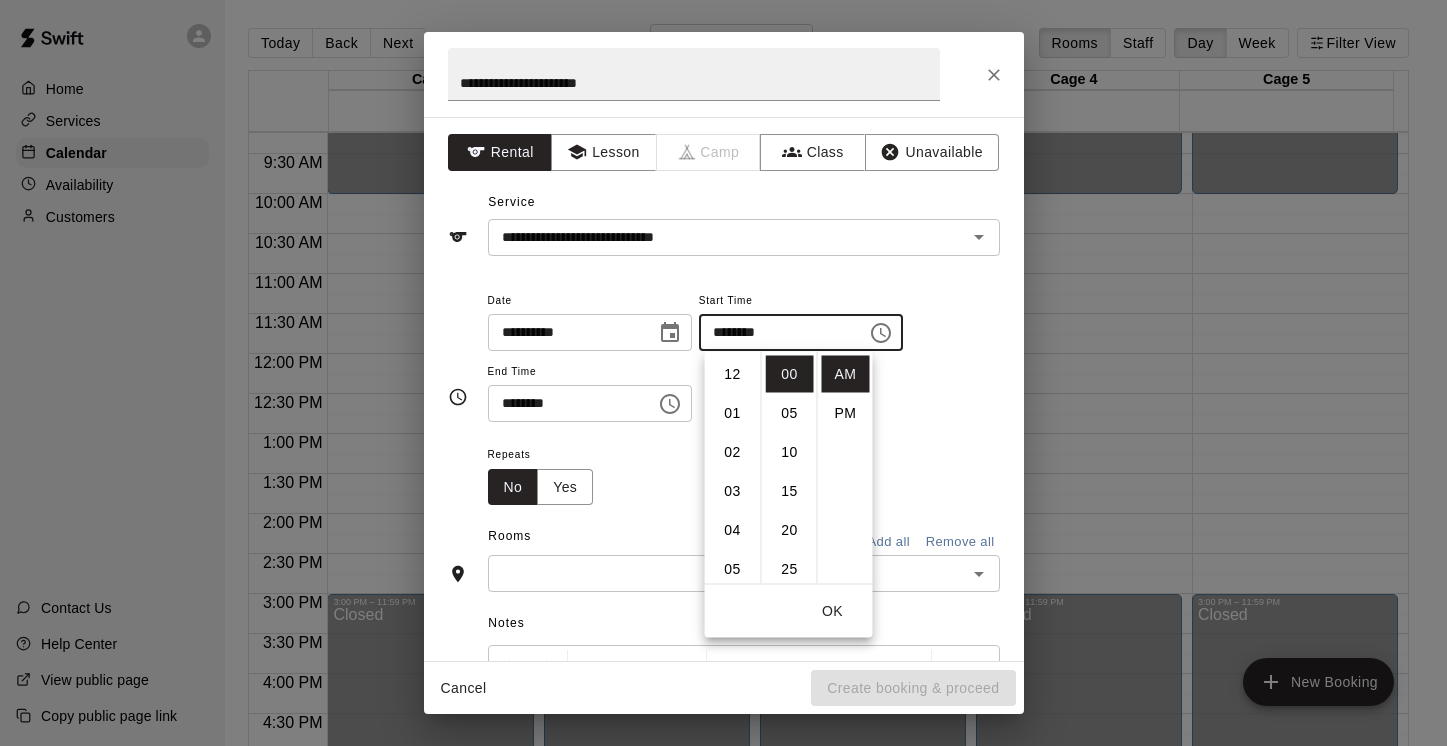 scroll, scrollTop: 312, scrollLeft: 0, axis: vertical 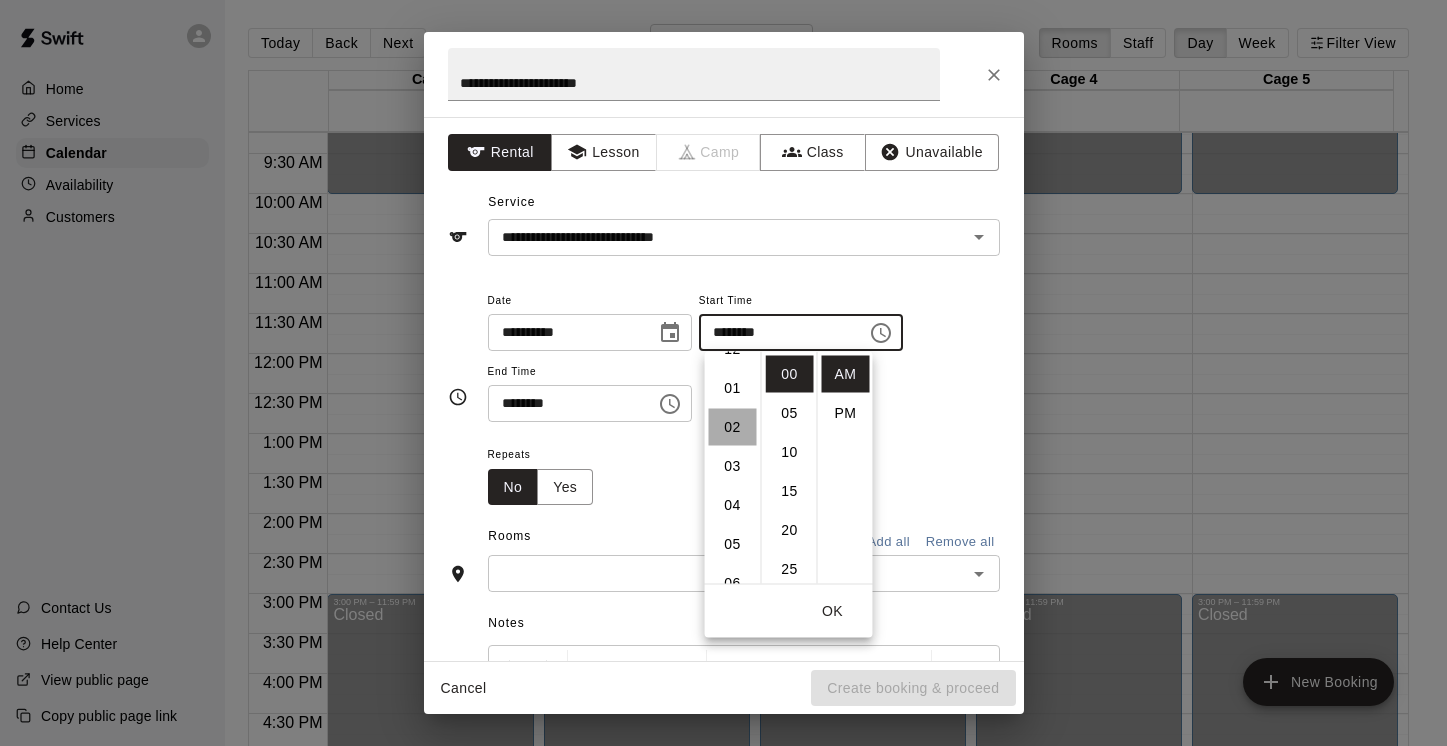 click on "02" at bounding box center [733, 427] 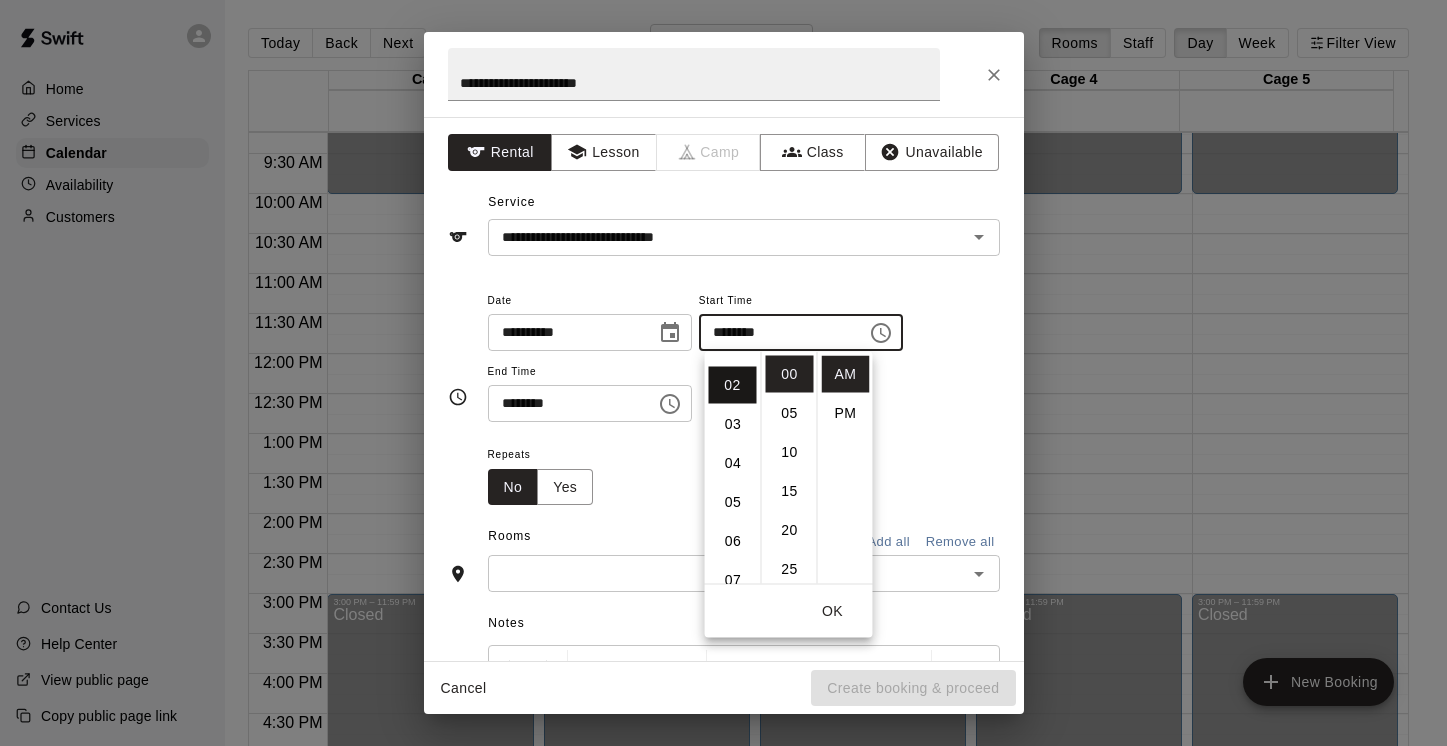 scroll, scrollTop: 78, scrollLeft: 0, axis: vertical 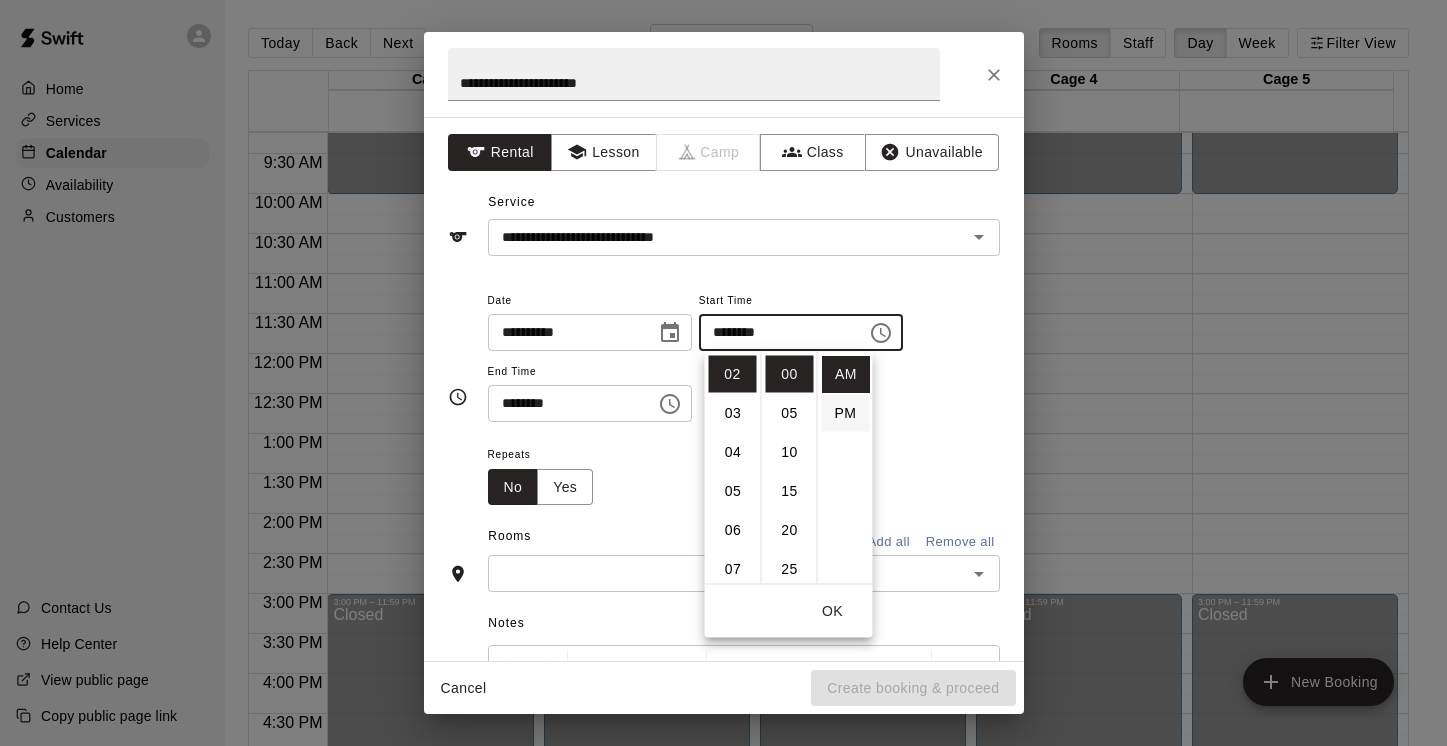 click on "PM" at bounding box center (846, 413) 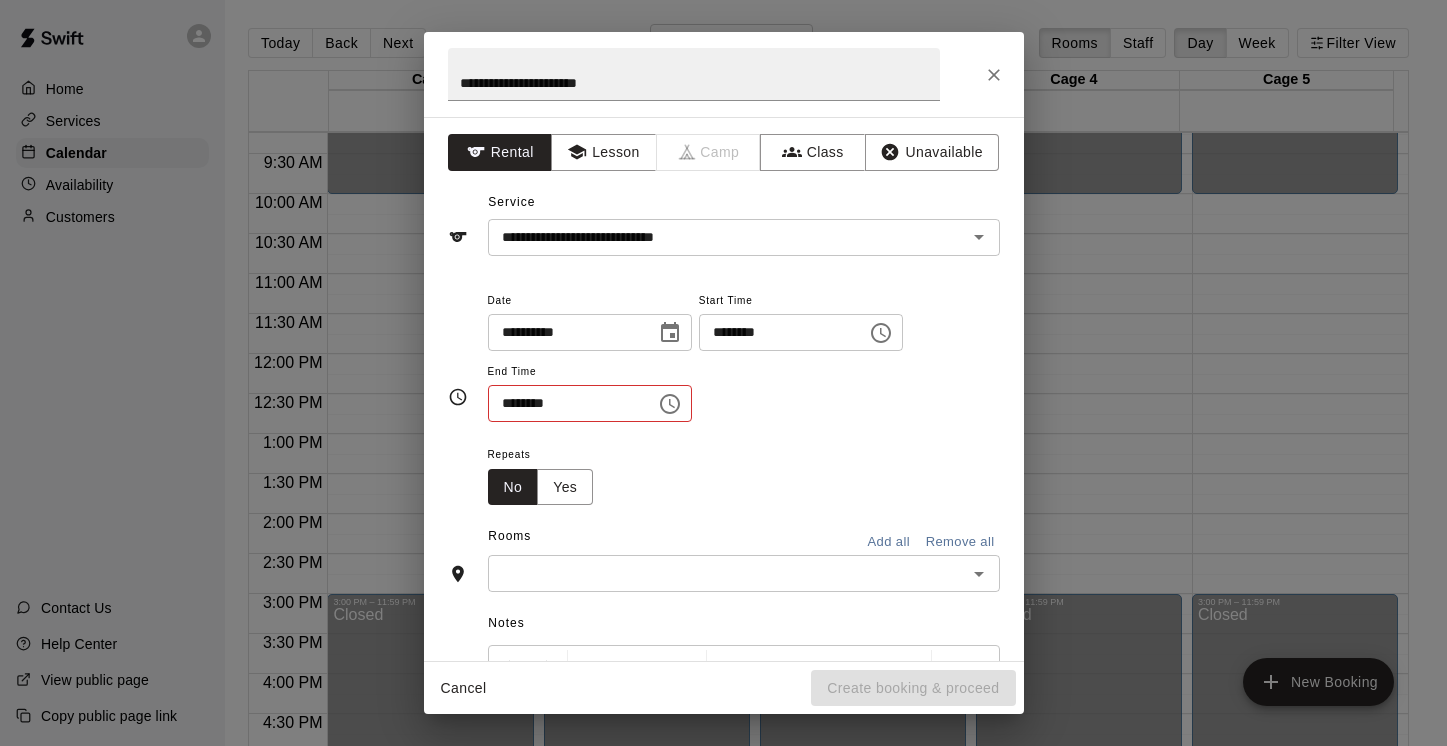 scroll, scrollTop: 36, scrollLeft: 0, axis: vertical 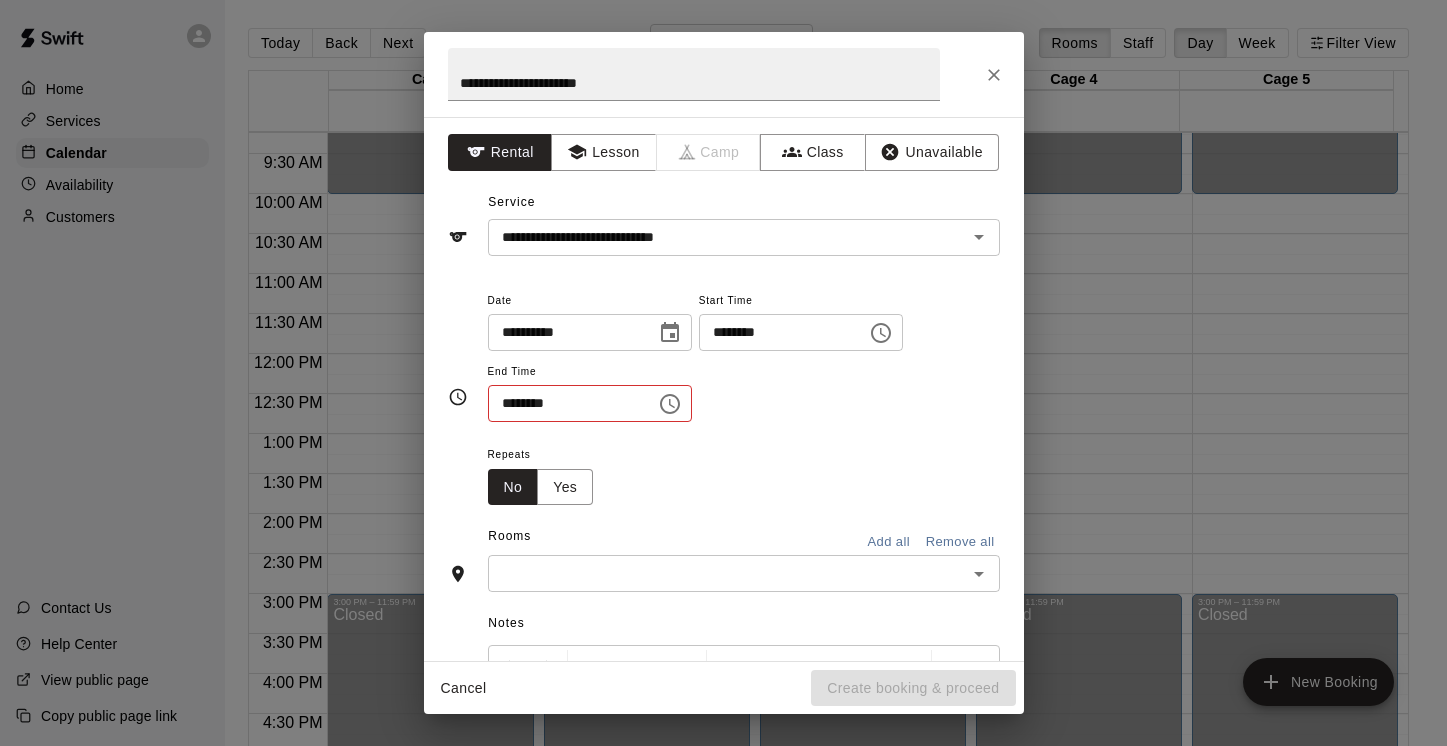 click 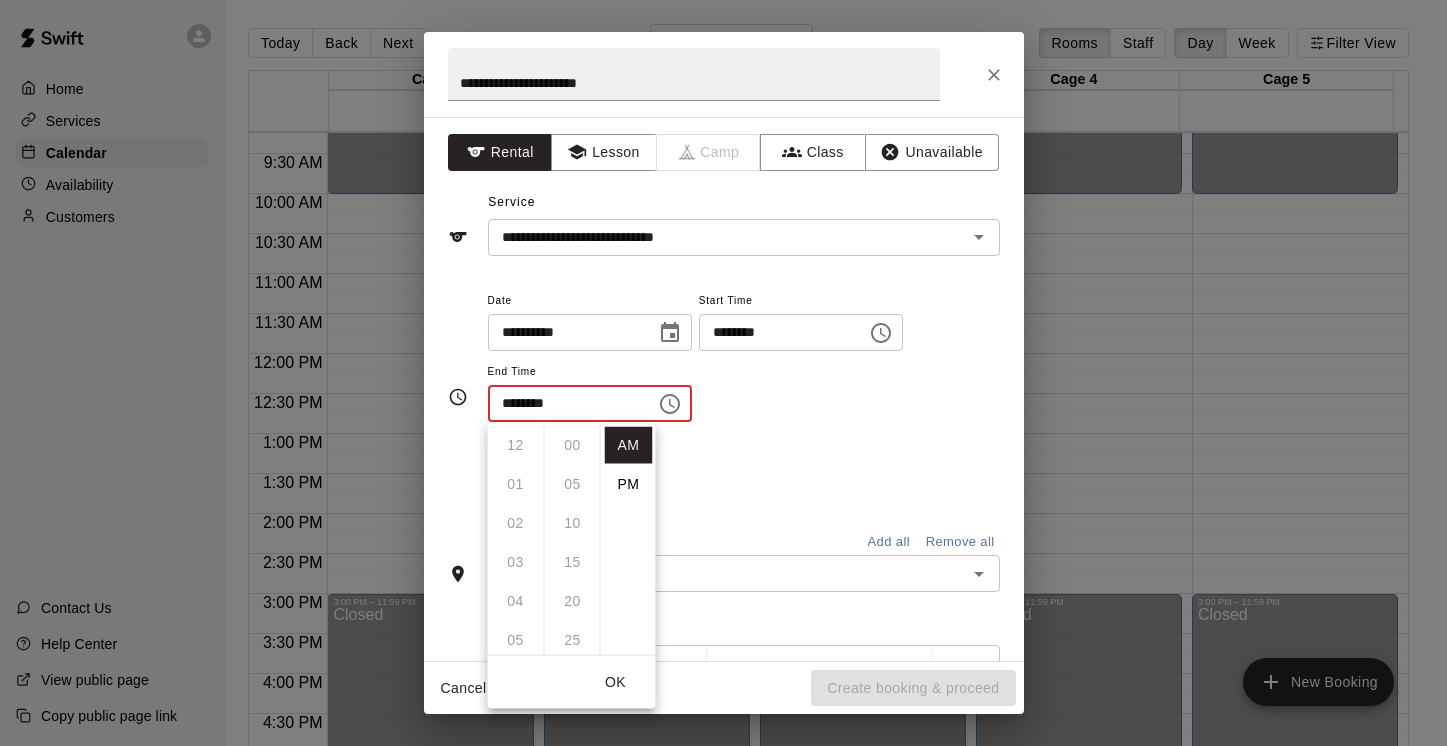 scroll, scrollTop: 312, scrollLeft: 0, axis: vertical 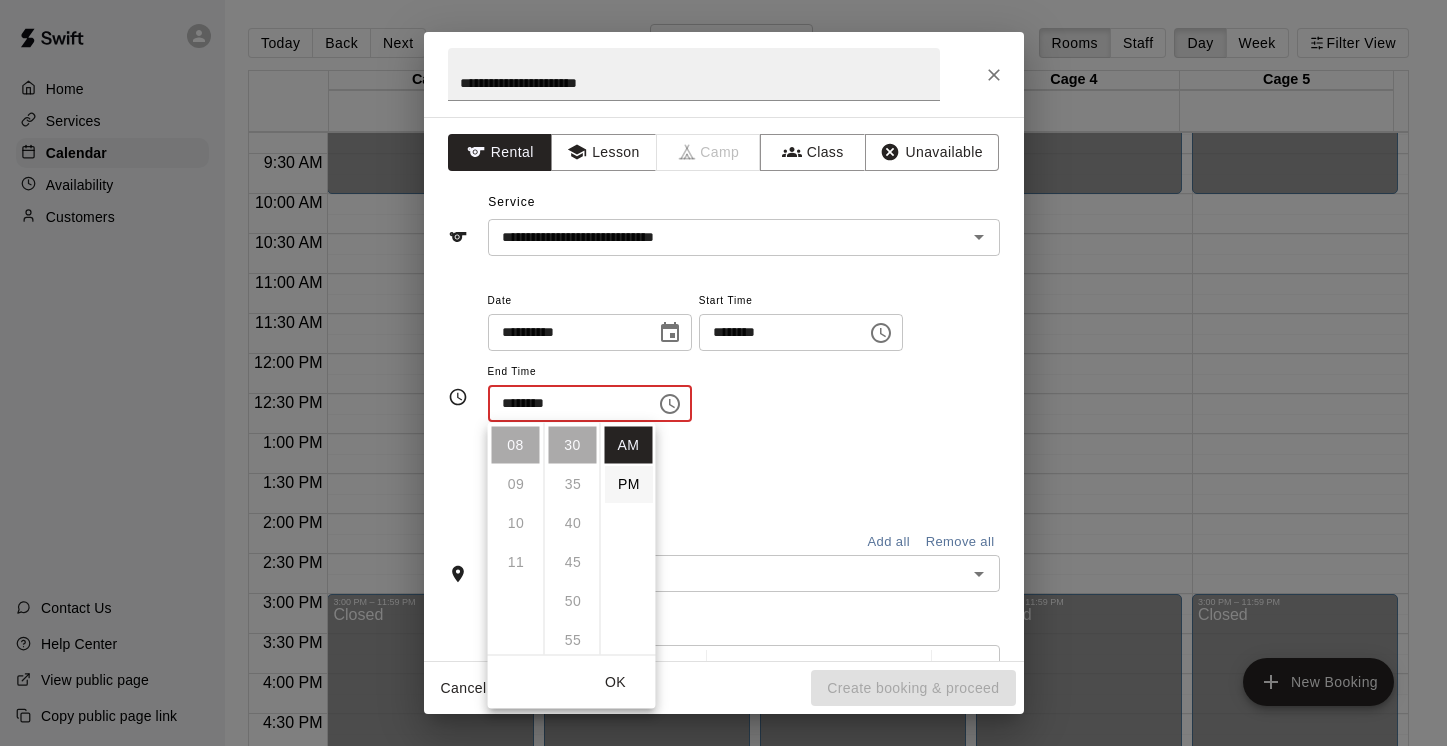 click on "PM" at bounding box center (629, 484) 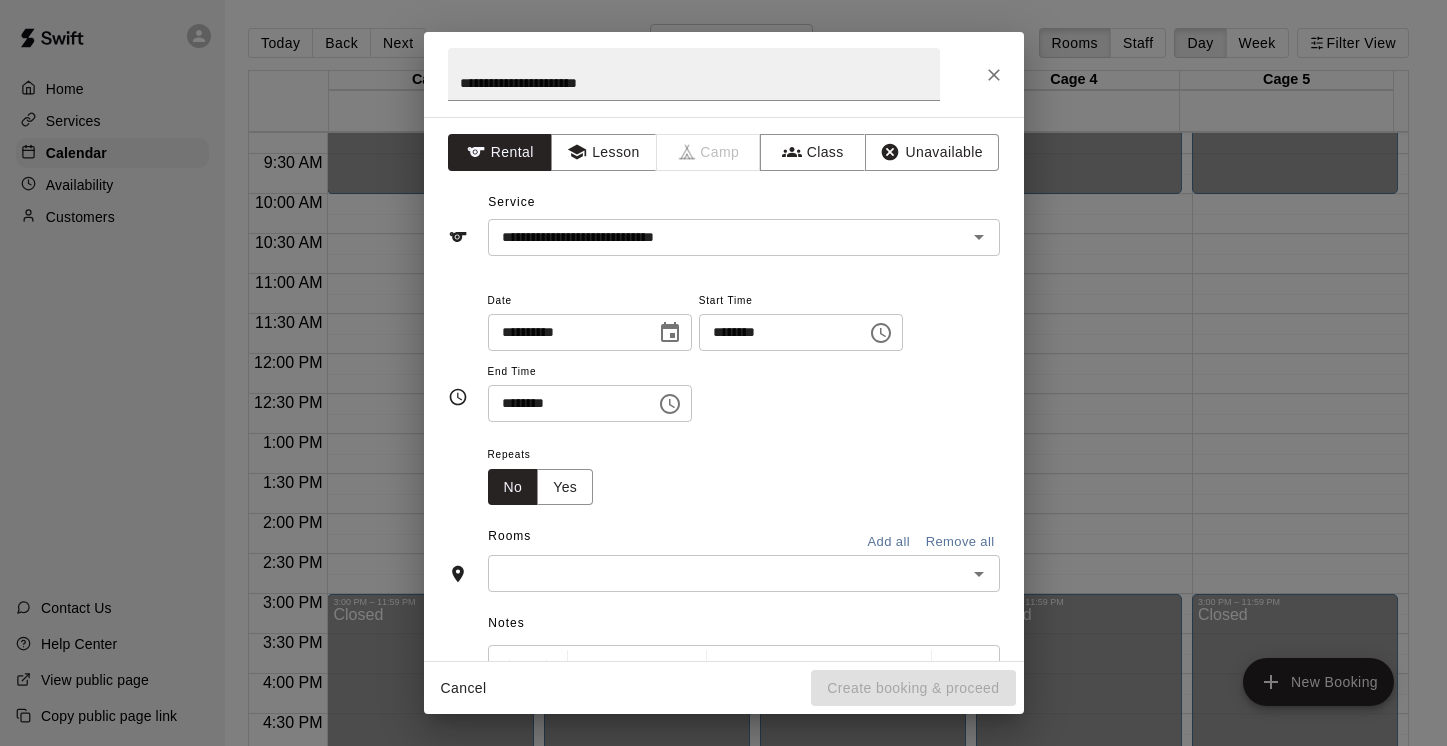 scroll, scrollTop: 36, scrollLeft: 0, axis: vertical 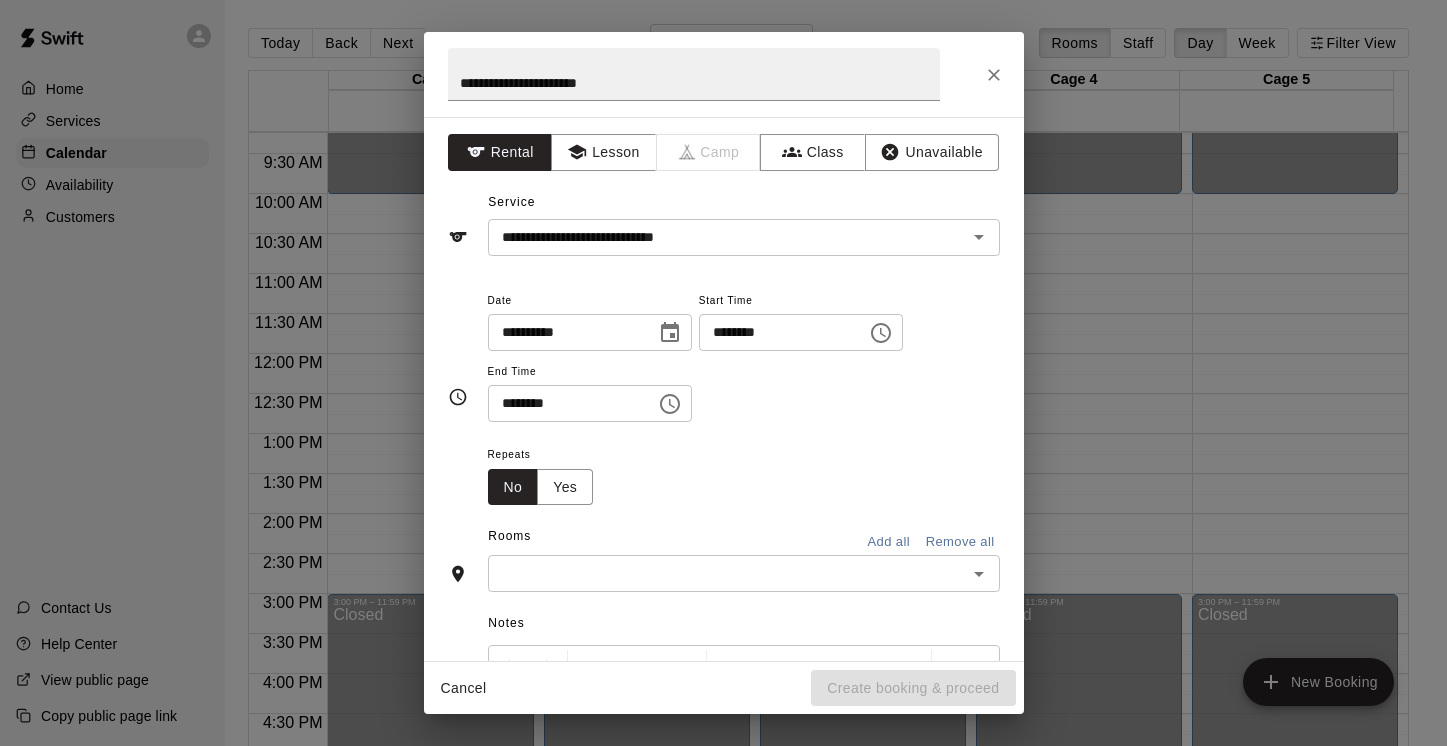 click 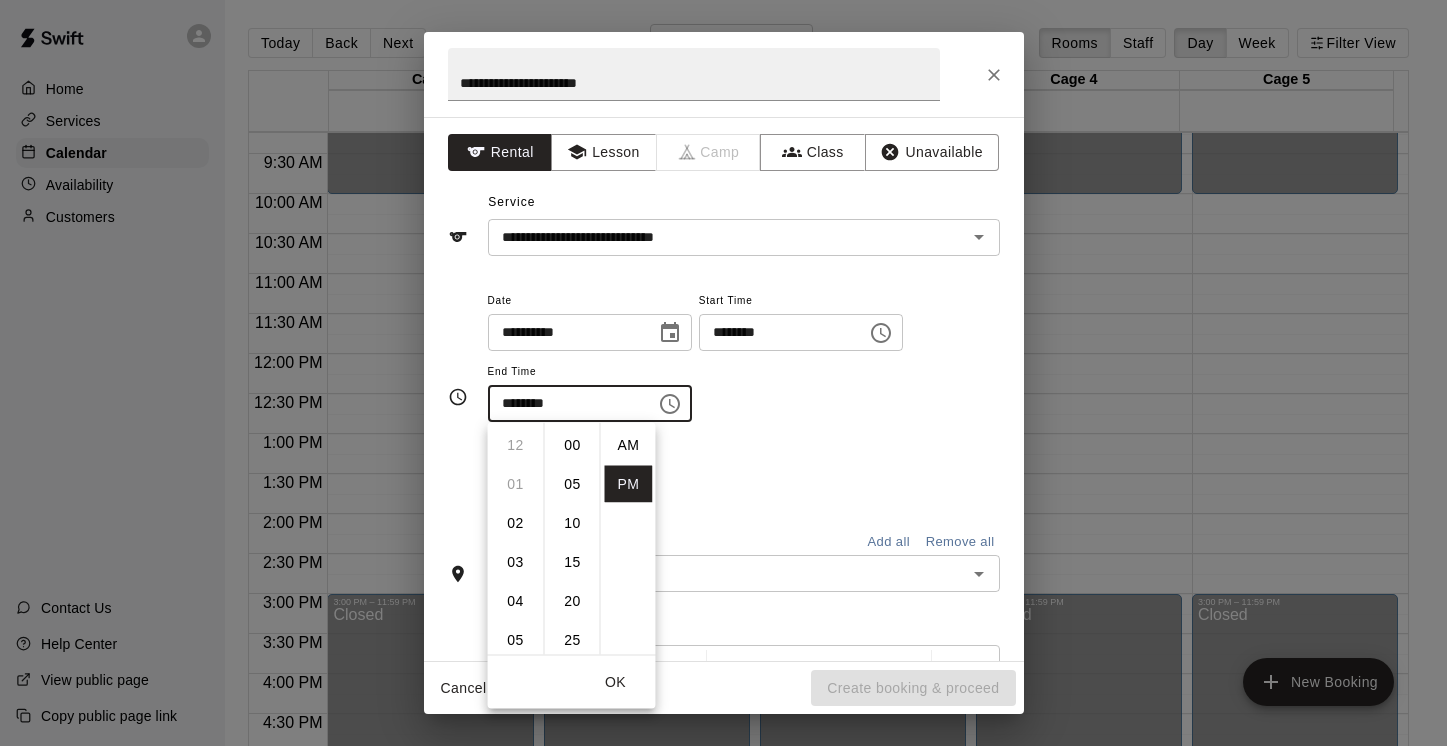scroll, scrollTop: 312, scrollLeft: 0, axis: vertical 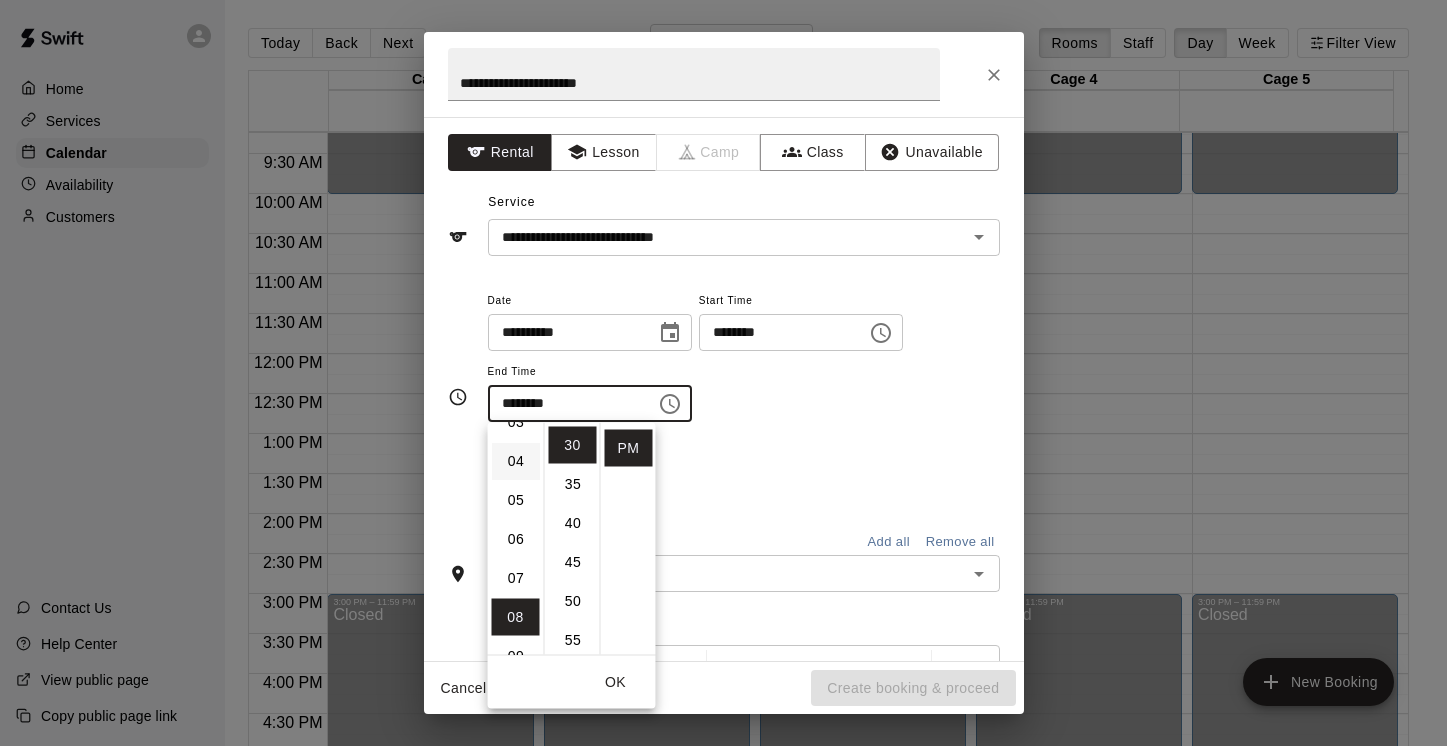 click on "04" at bounding box center (516, 461) 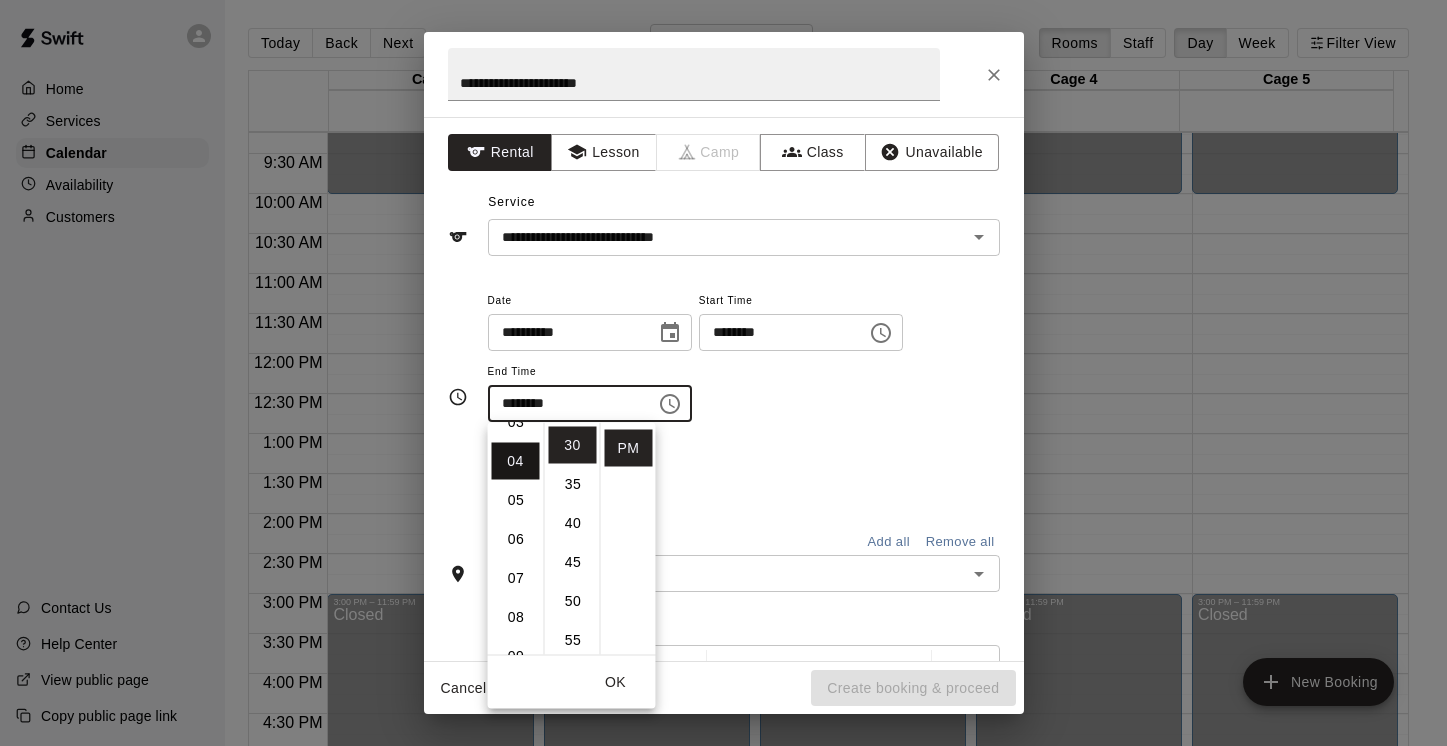 scroll, scrollTop: 156, scrollLeft: 0, axis: vertical 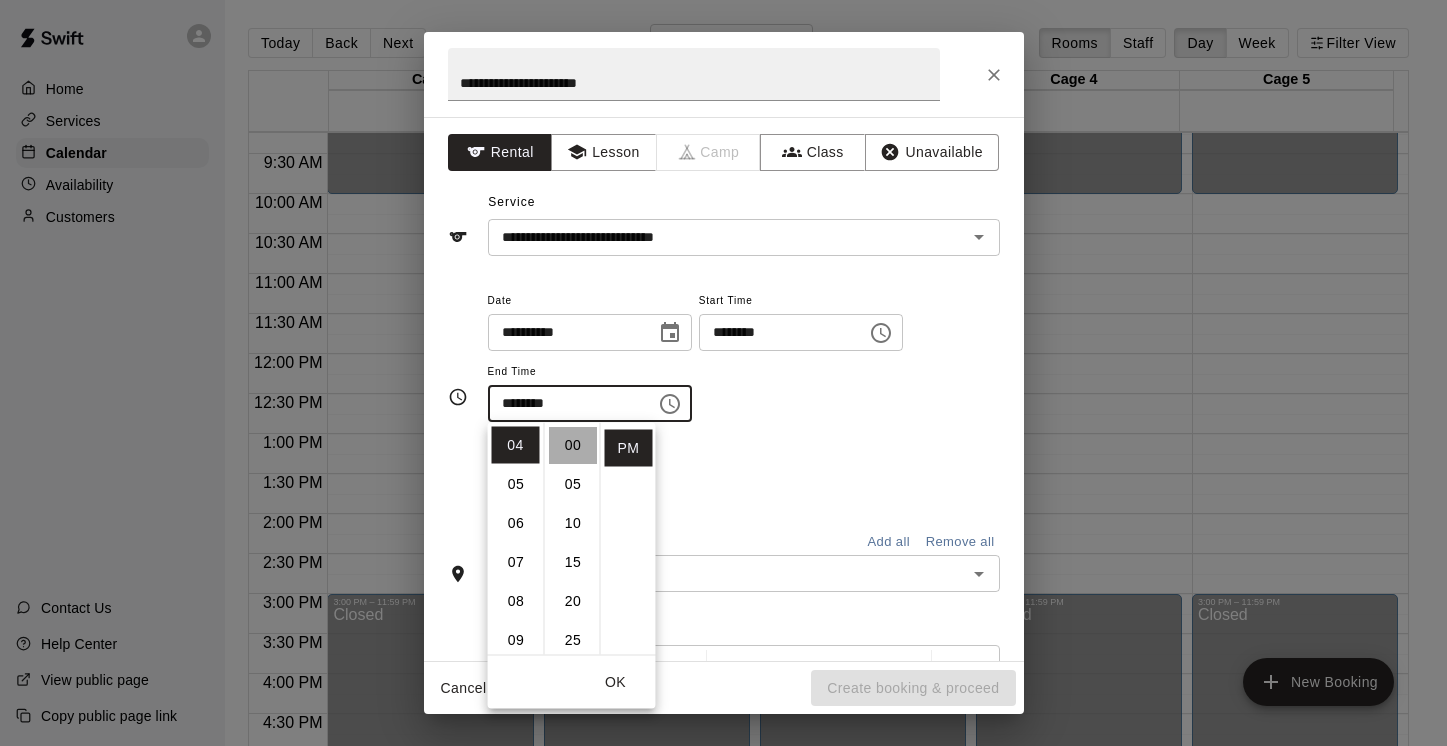 click on "00" at bounding box center [573, 445] 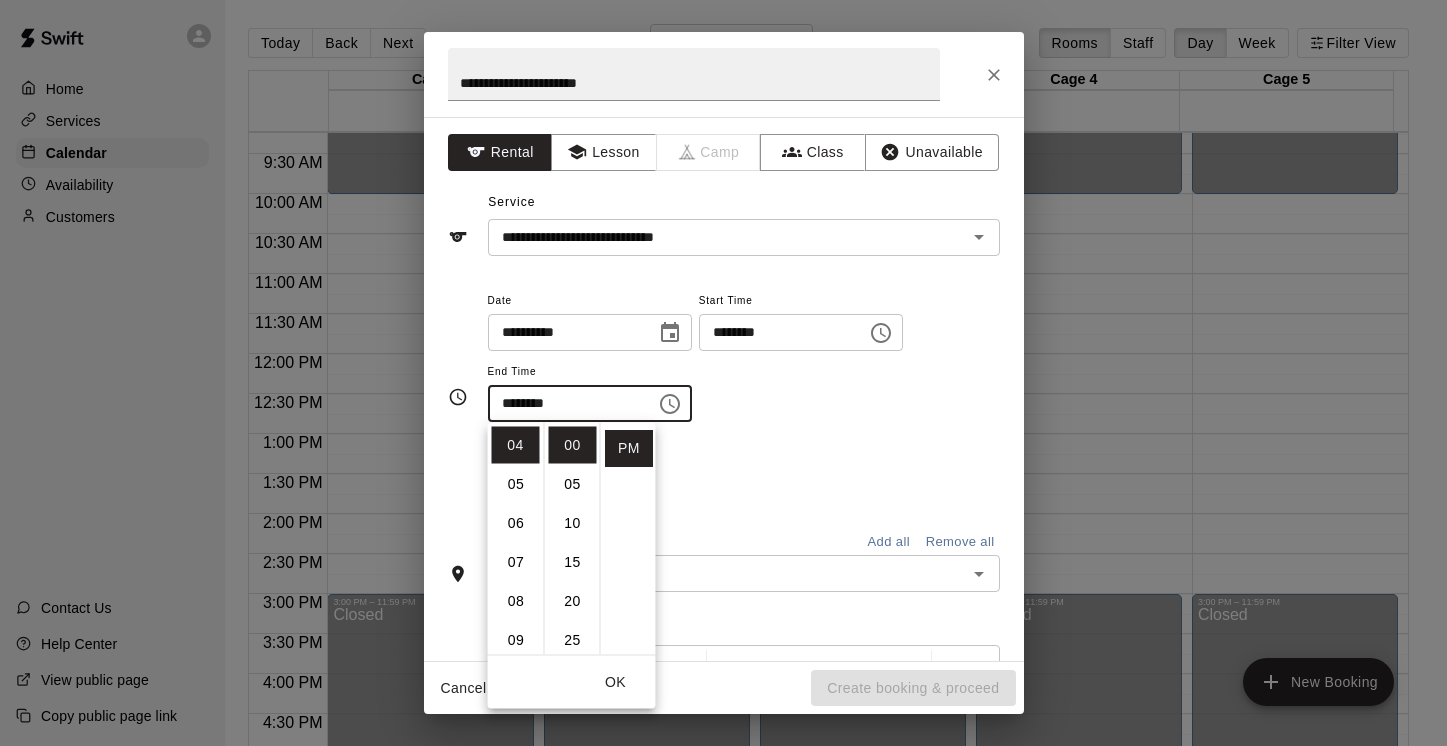 click on "Repeats No Yes" at bounding box center [744, 473] 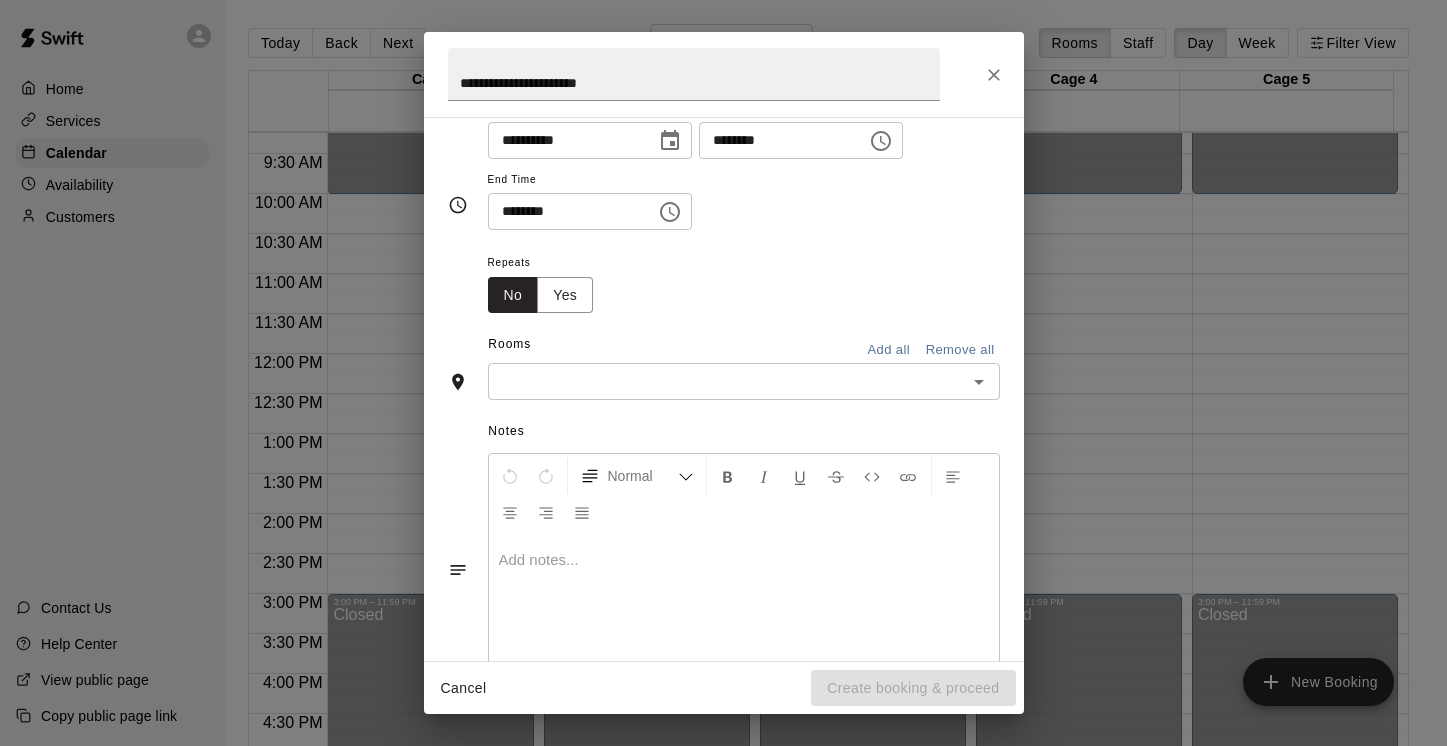 scroll, scrollTop: 254, scrollLeft: 0, axis: vertical 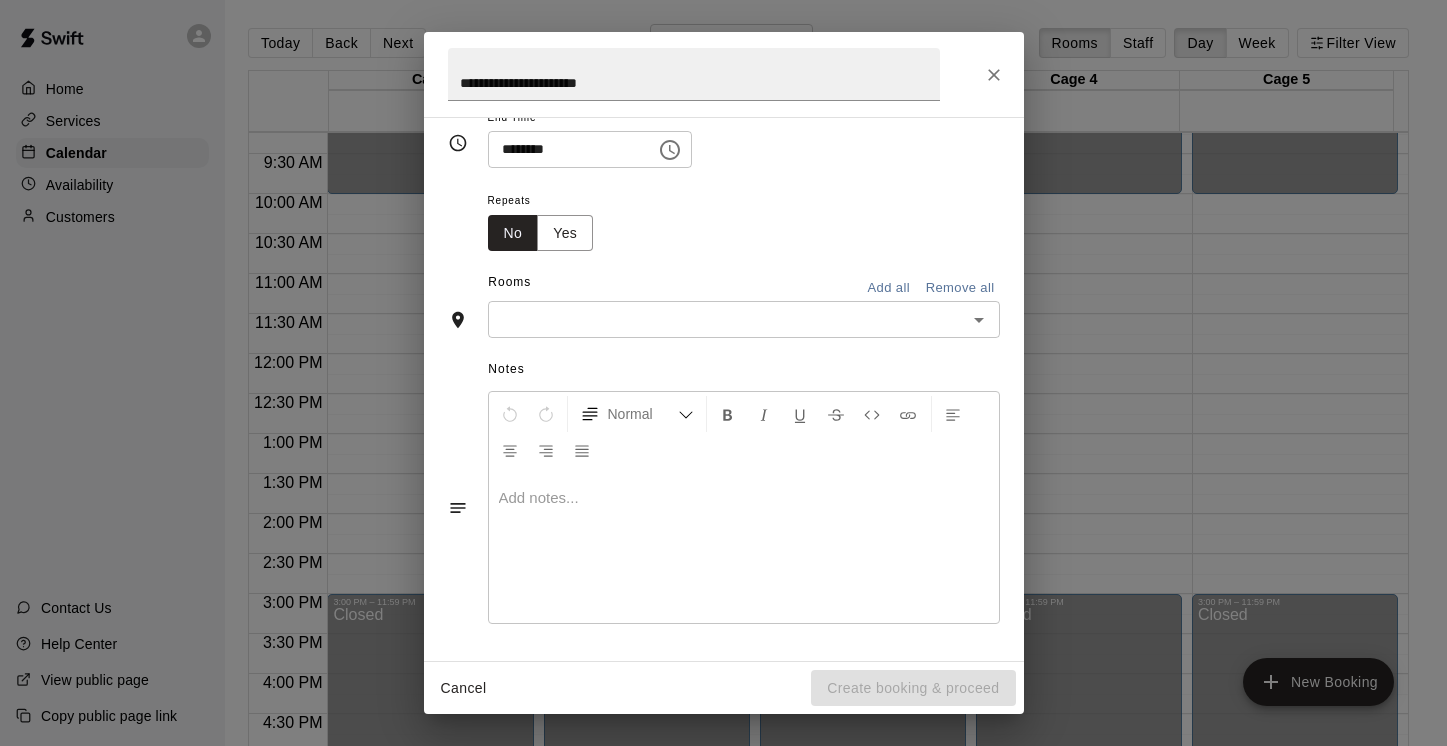 click 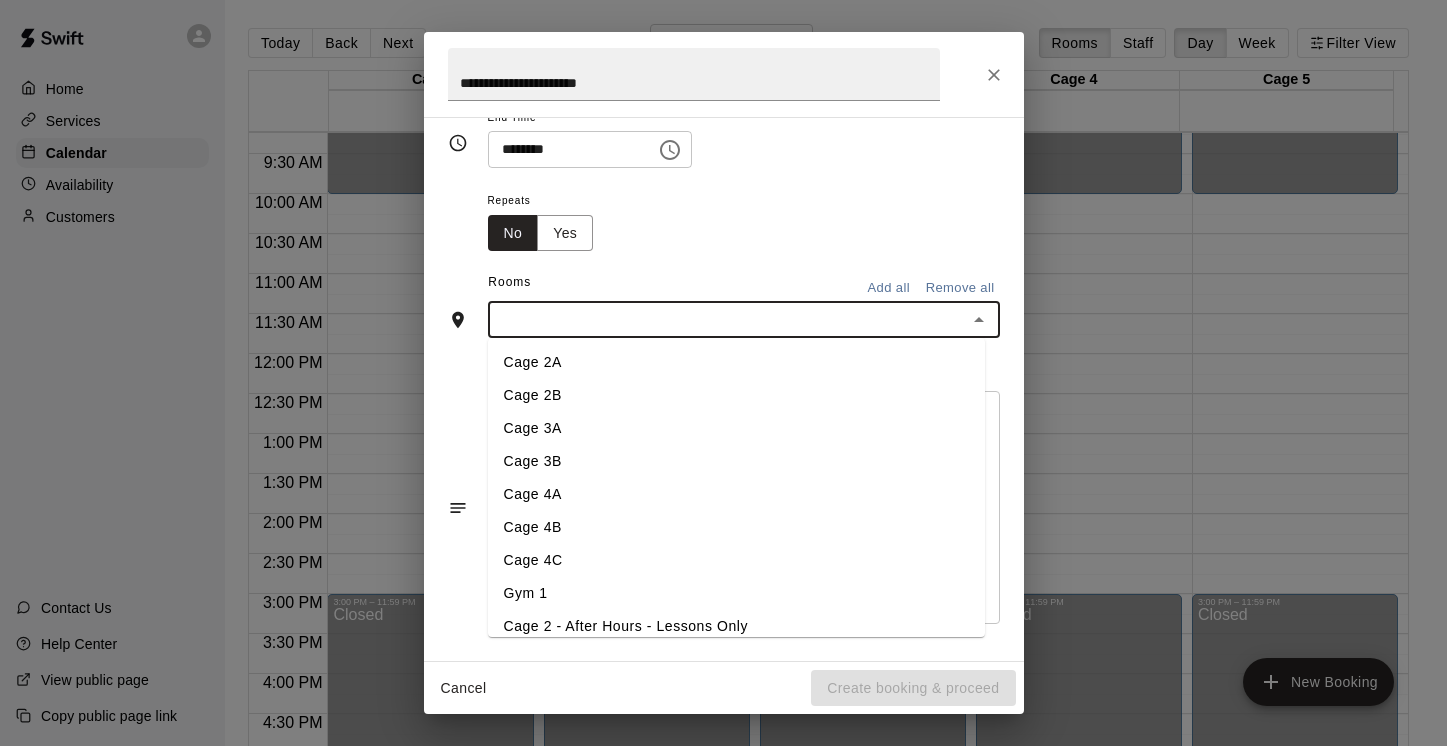 click on "Cage 4A" at bounding box center [736, 494] 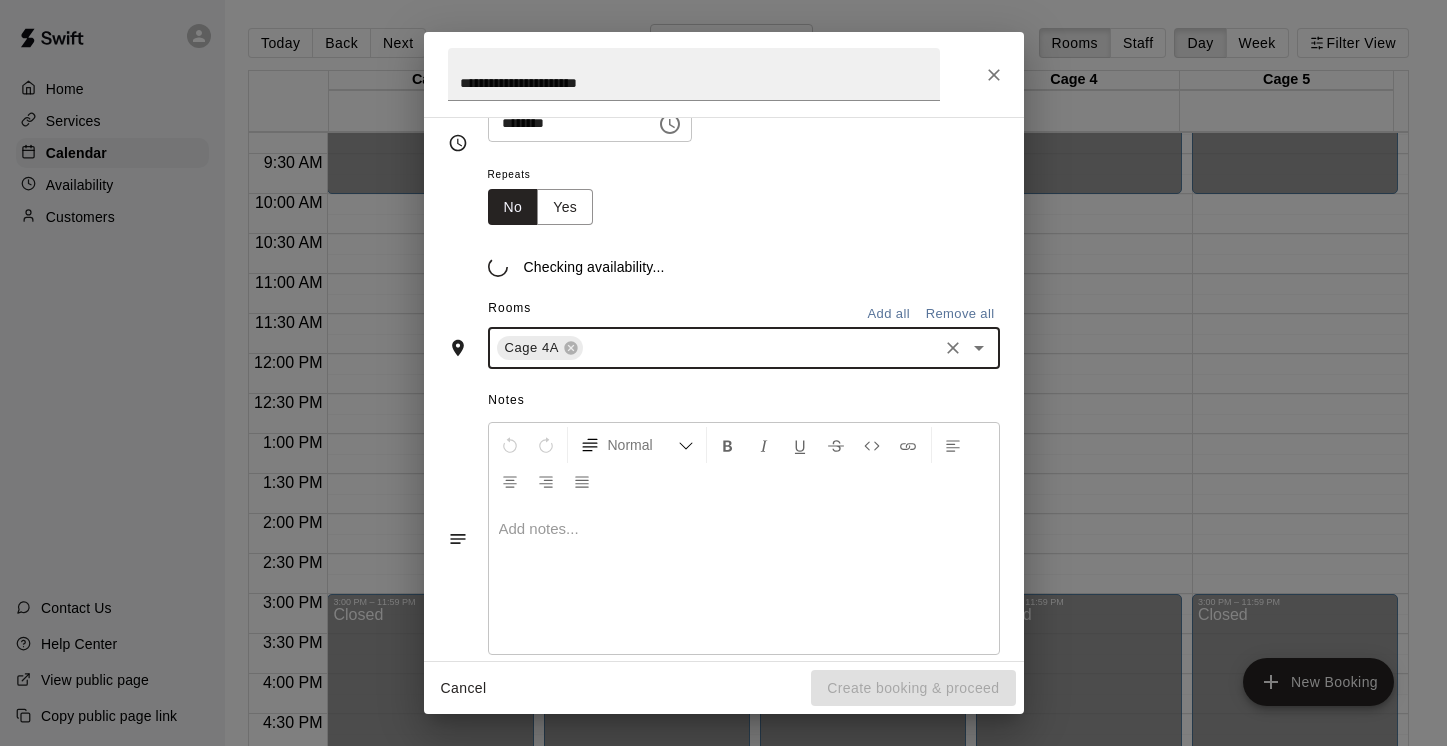 scroll, scrollTop: 292, scrollLeft: 0, axis: vertical 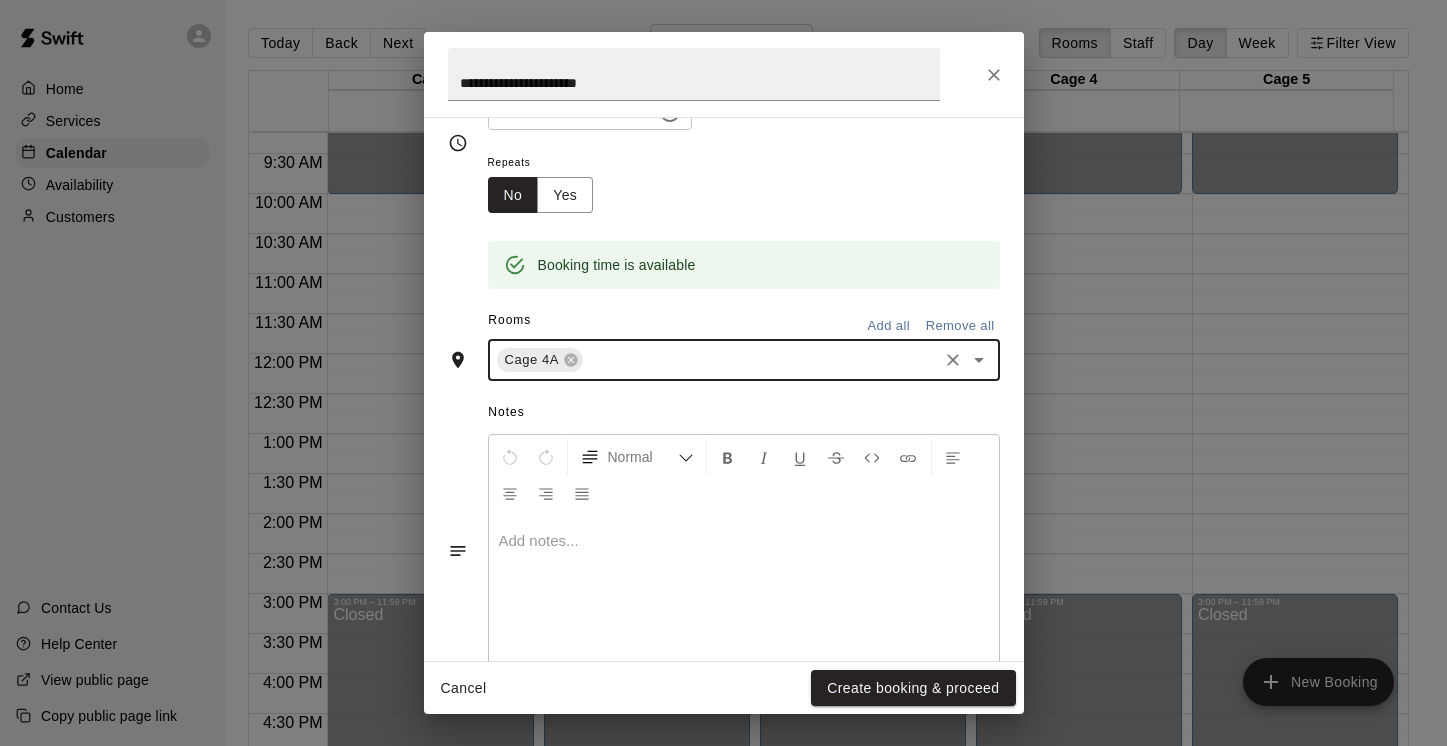 click 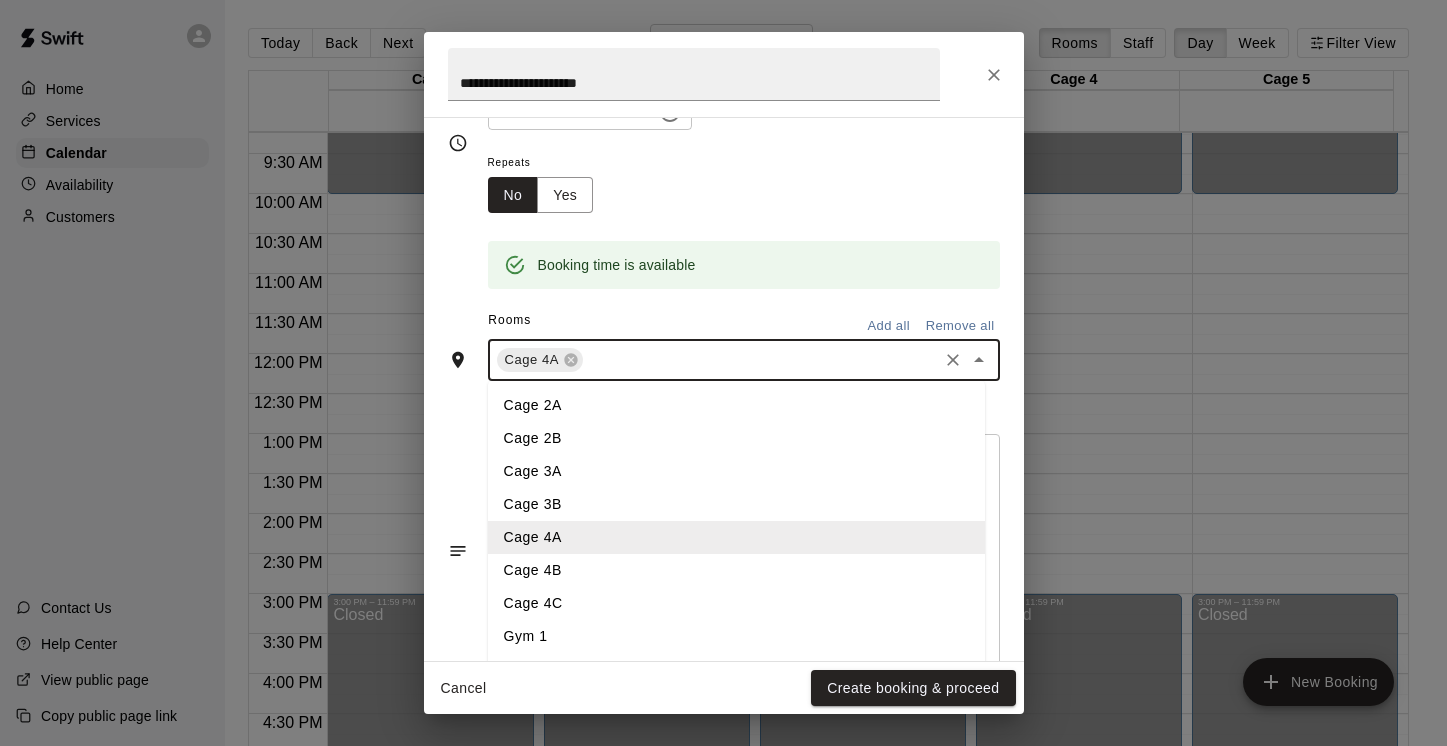 click on "Cage 4B" at bounding box center (736, 570) 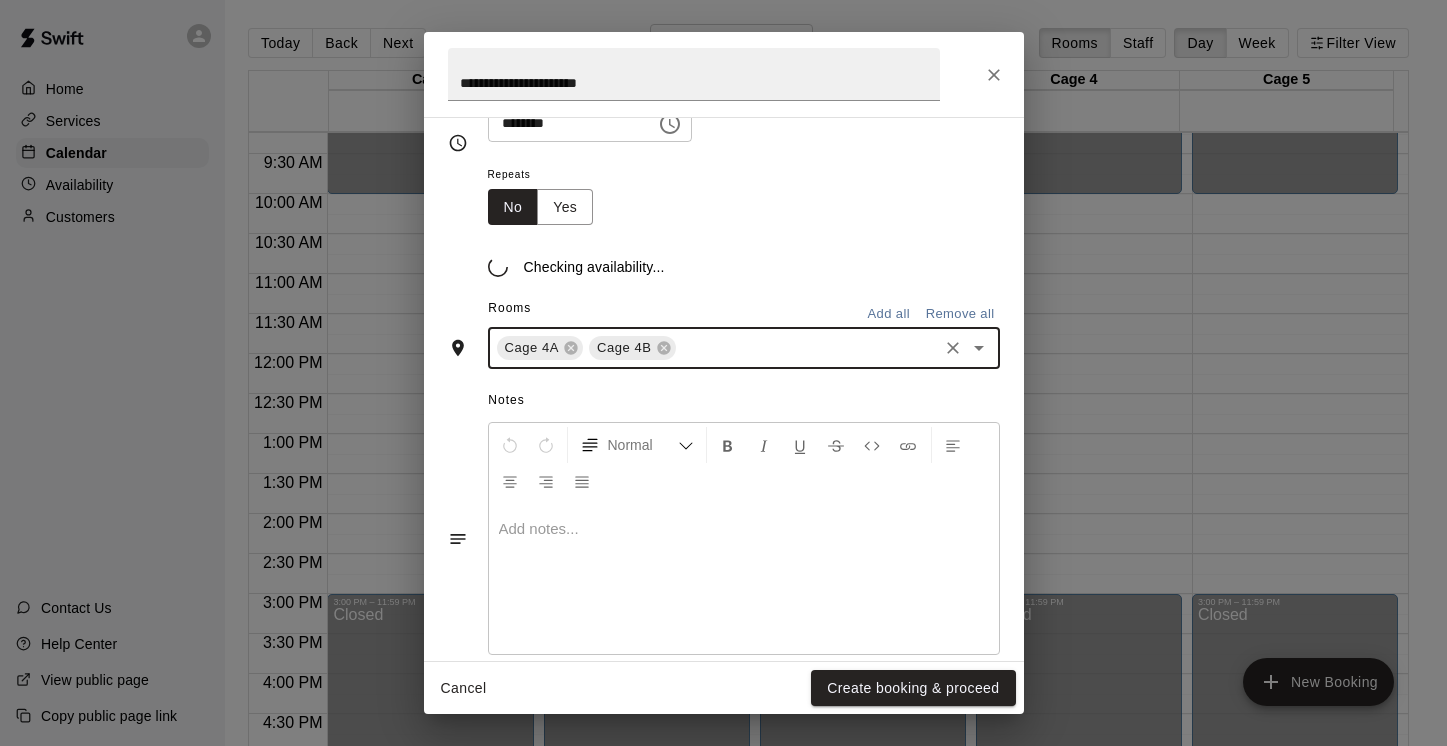 scroll, scrollTop: 292, scrollLeft: 0, axis: vertical 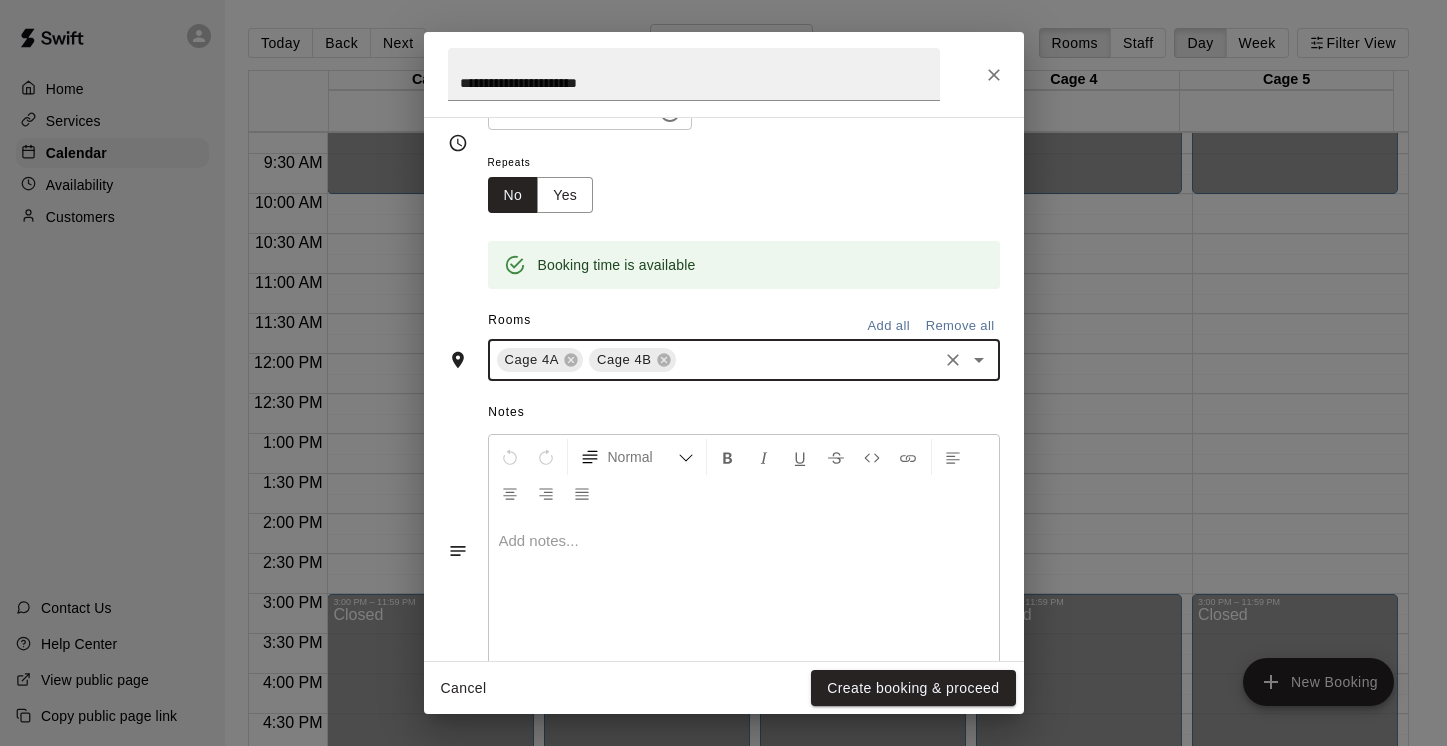 click 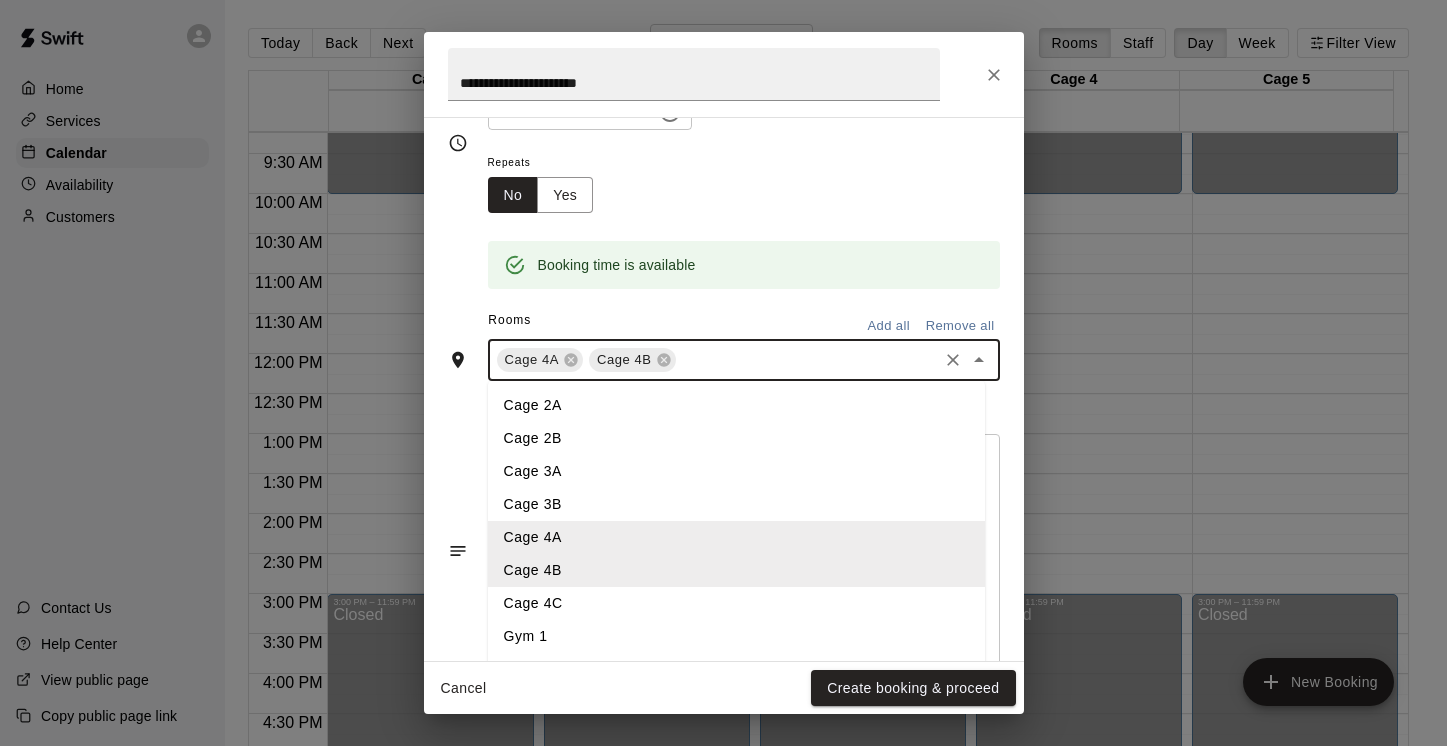 click on "Cage 4C" at bounding box center [736, 603] 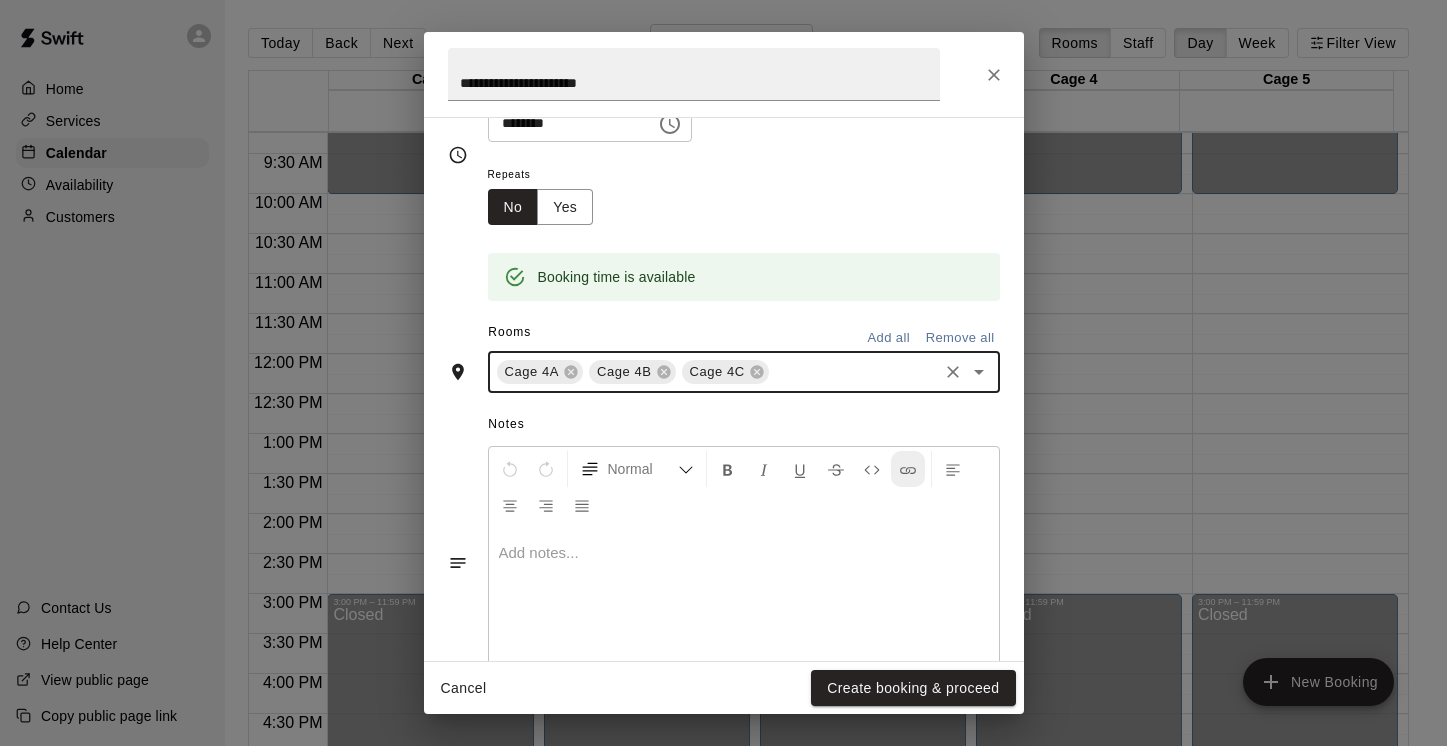 scroll, scrollTop: 292, scrollLeft: 0, axis: vertical 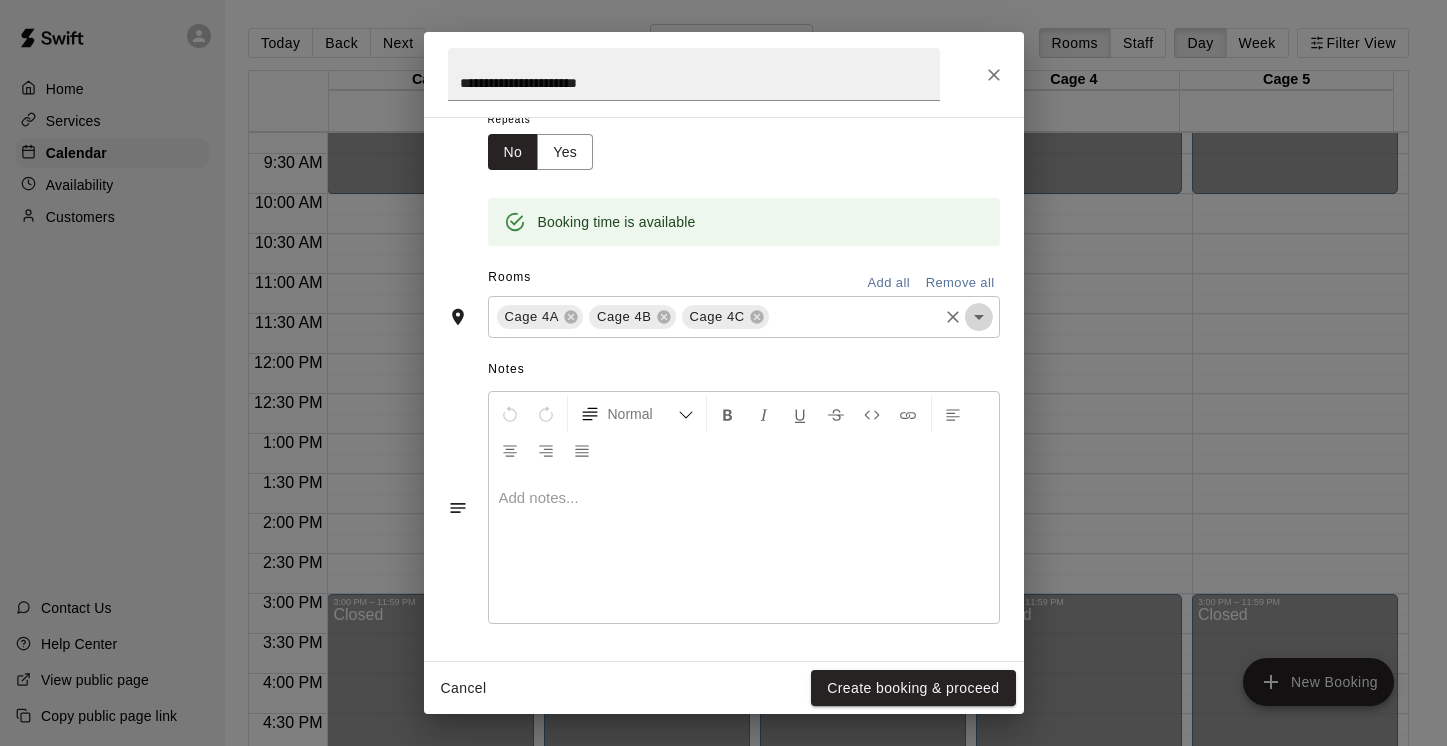 click 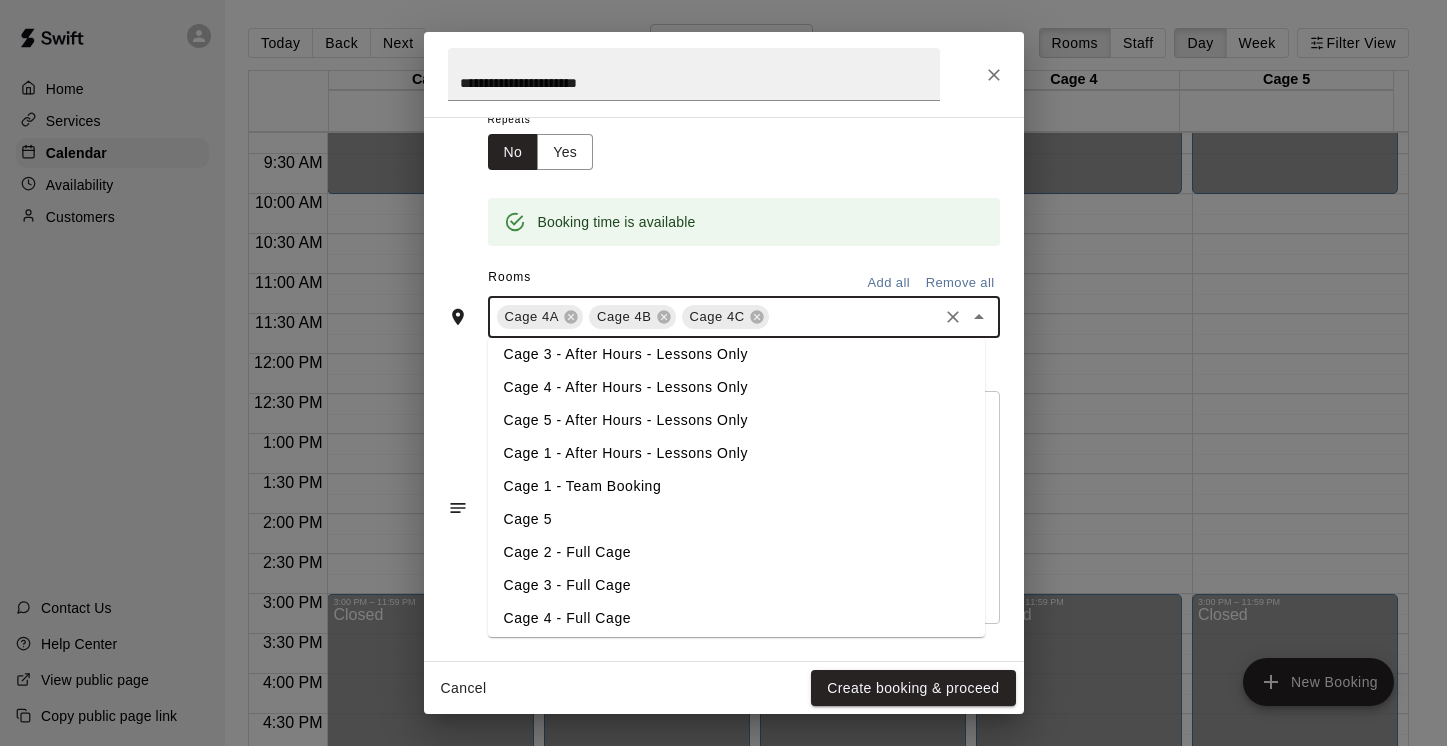 scroll, scrollTop: 311, scrollLeft: 0, axis: vertical 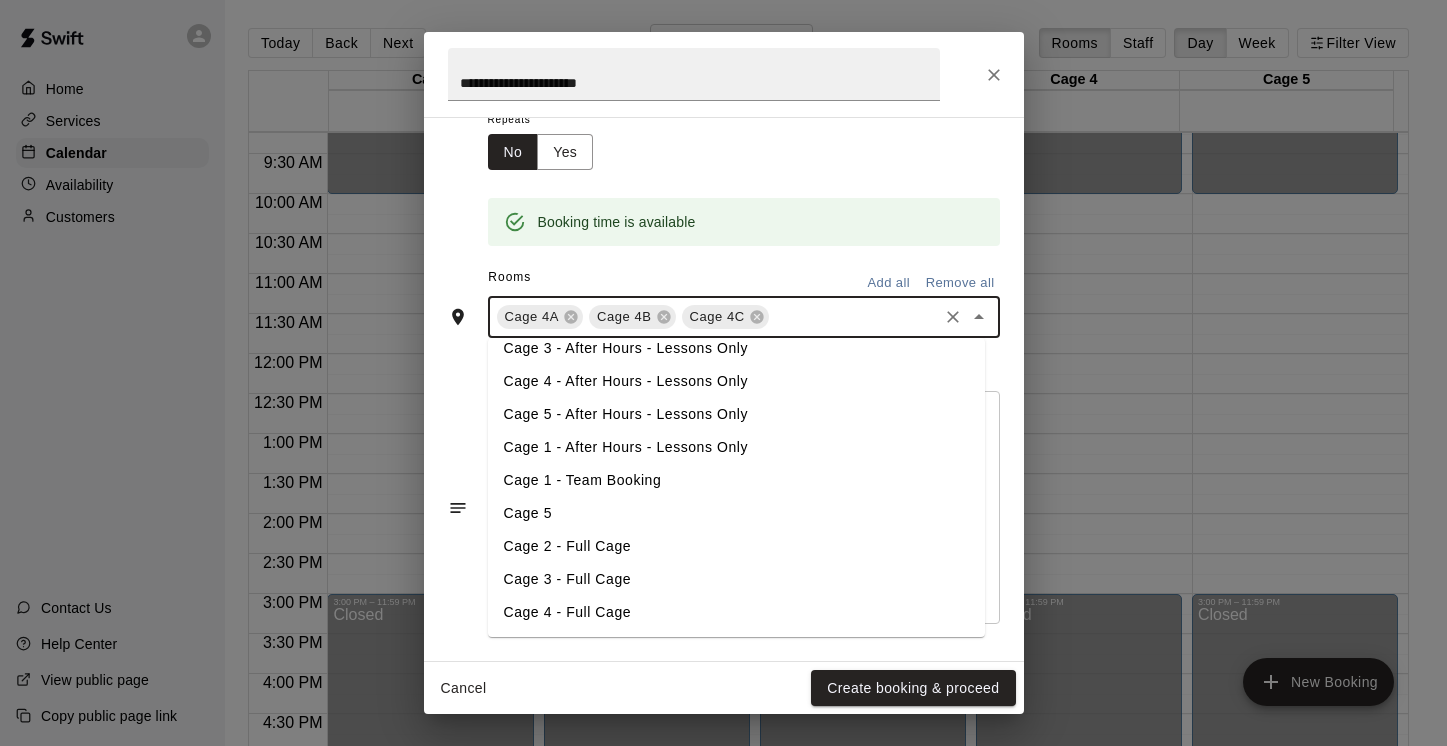 click on "Cage 4 - After Hours - Lessons Only" at bounding box center (736, 381) 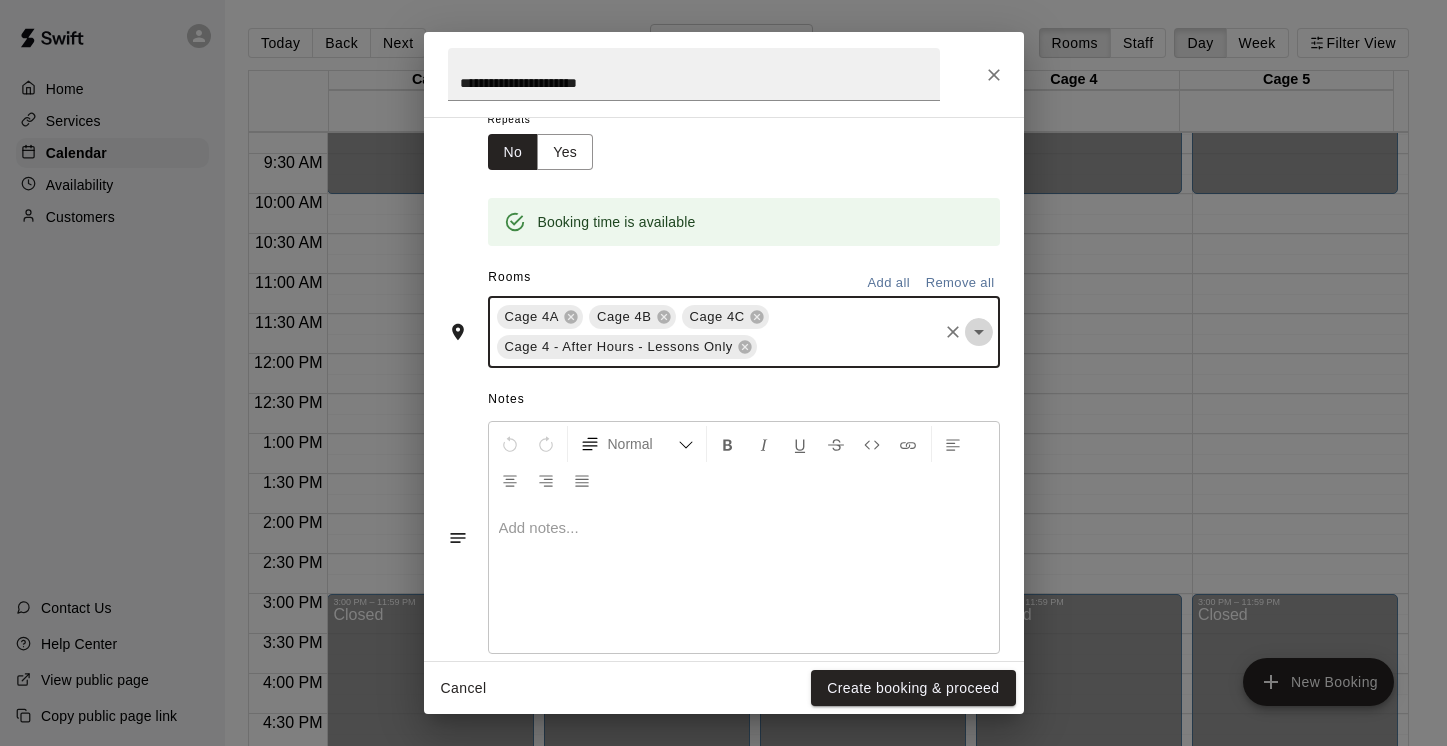 click 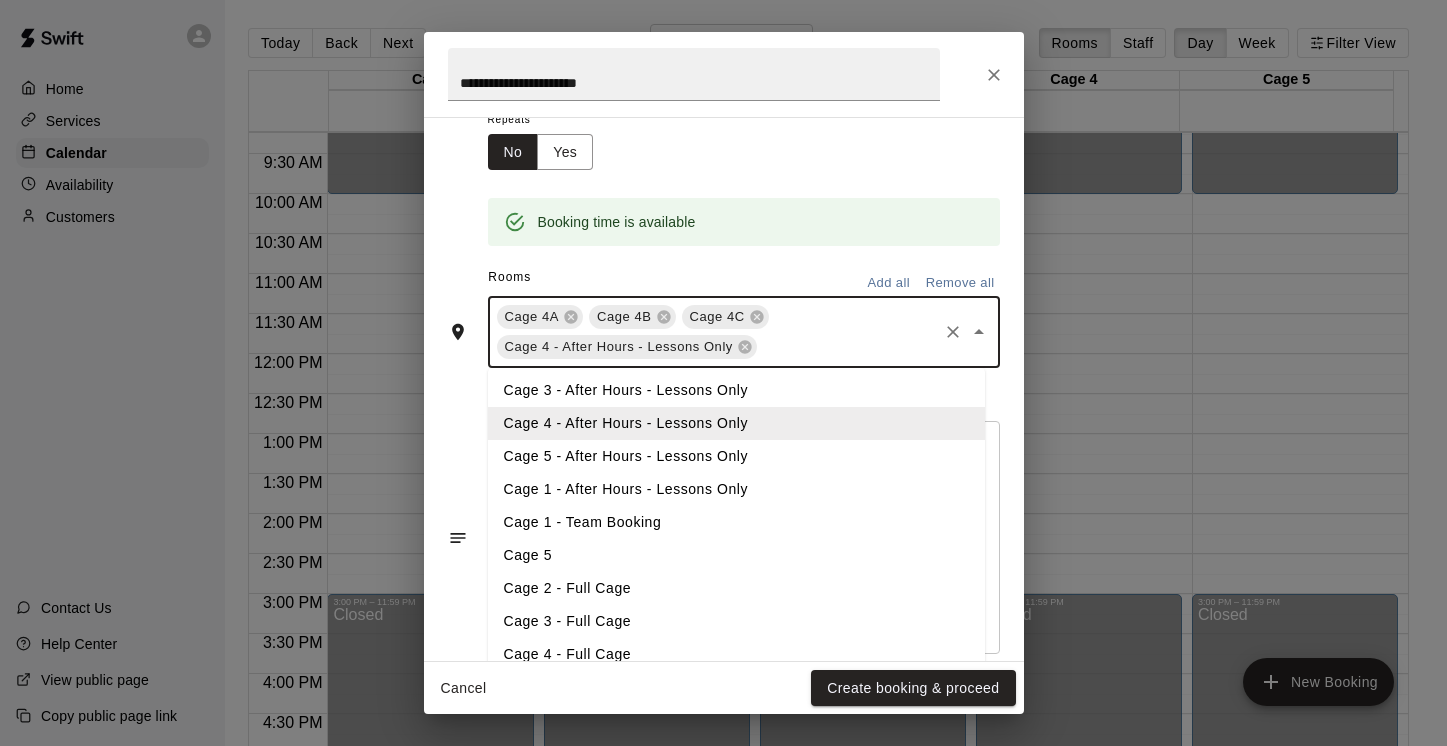scroll, scrollTop: 311, scrollLeft: 0, axis: vertical 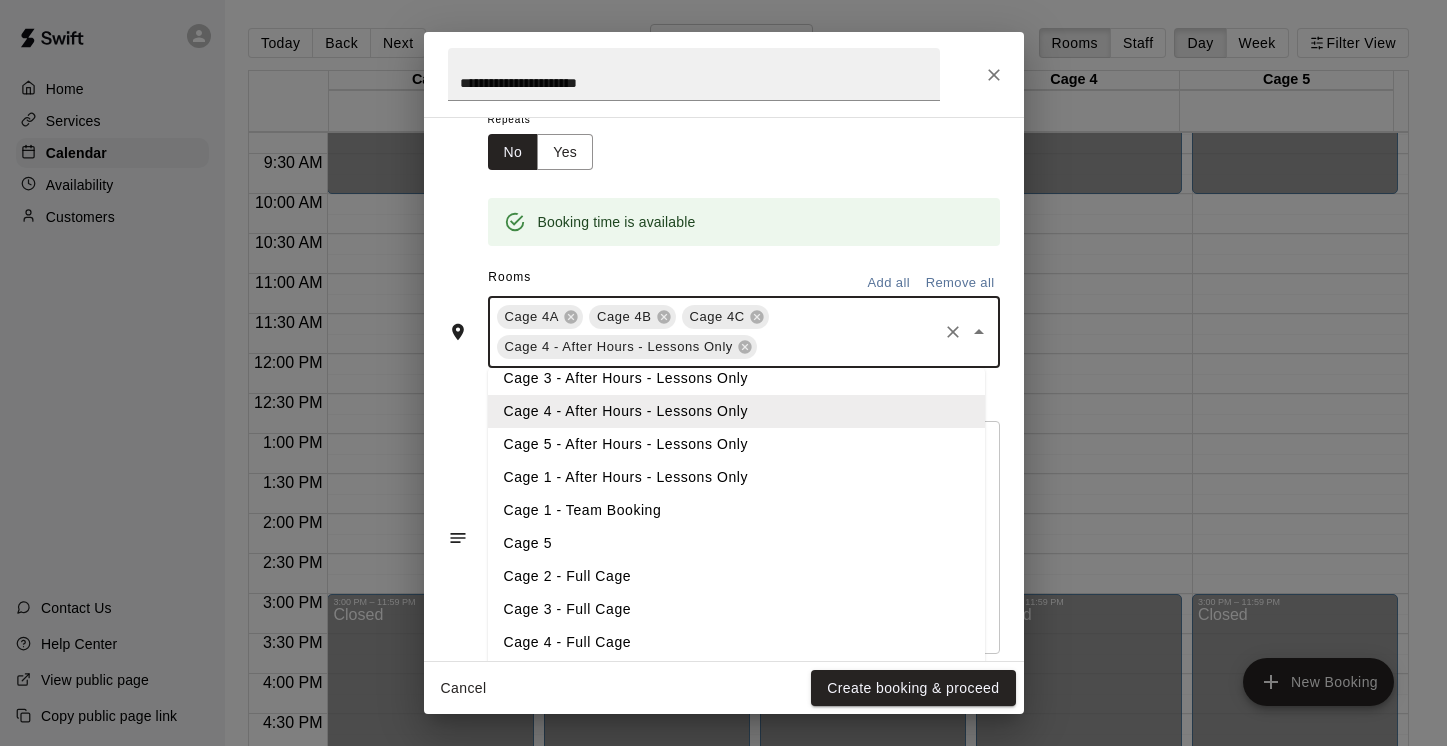 click on "Cage 4 - Full Cage" at bounding box center (736, 642) 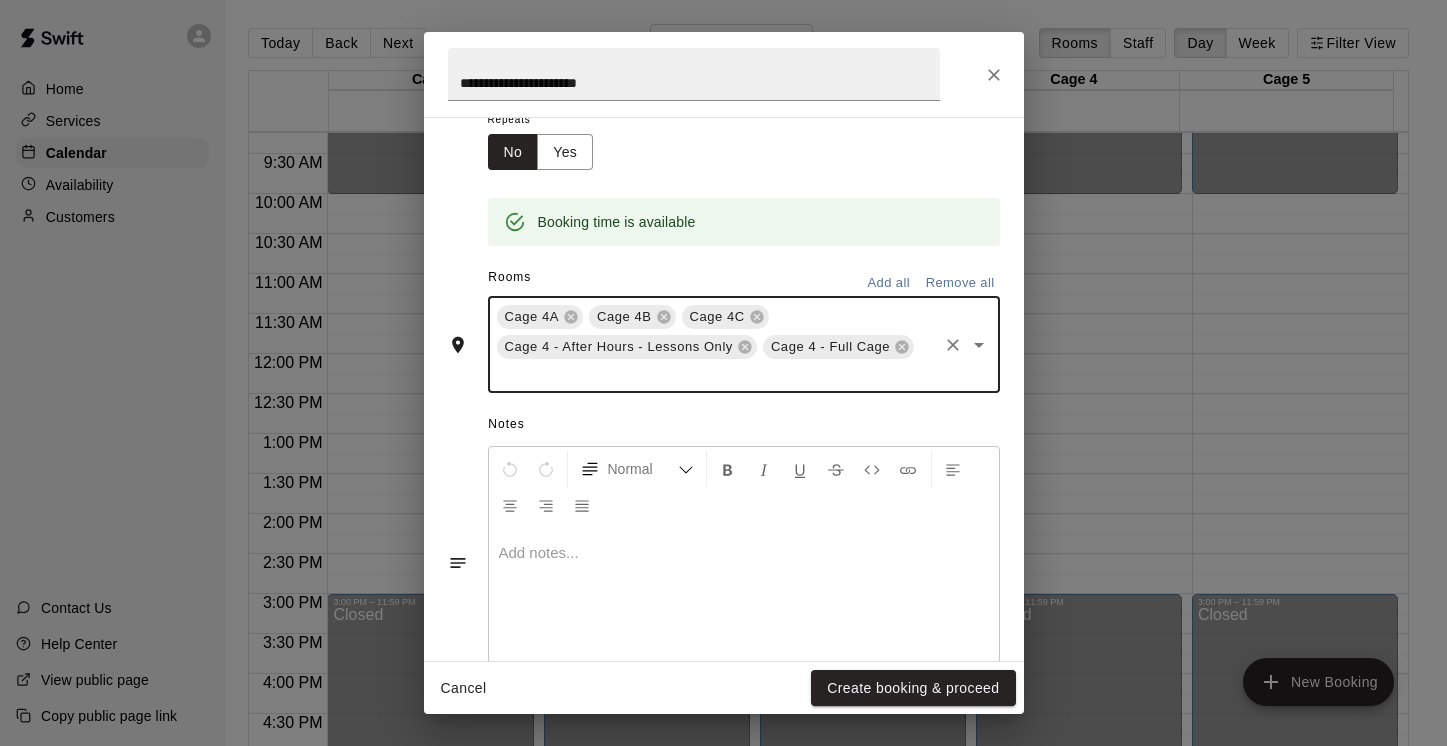 click 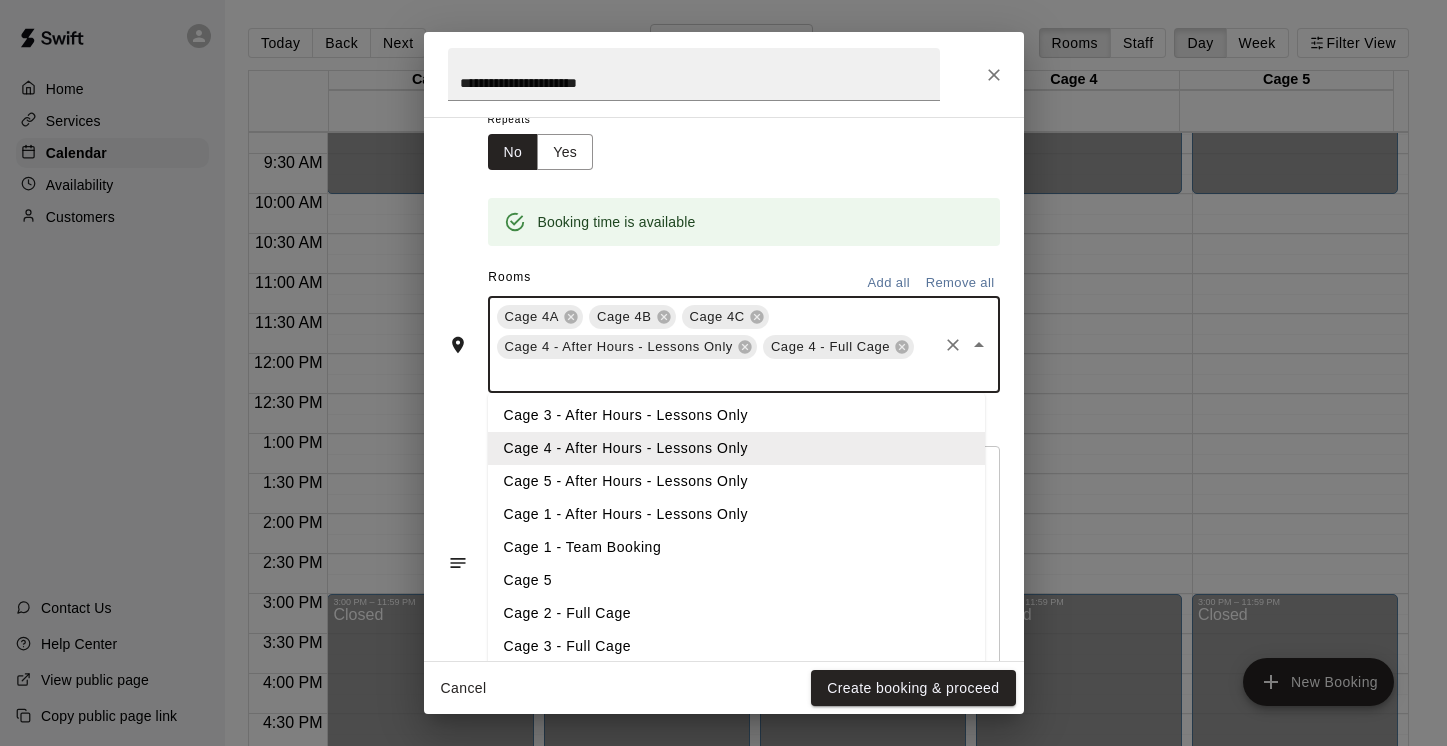 scroll, scrollTop: 311, scrollLeft: 0, axis: vertical 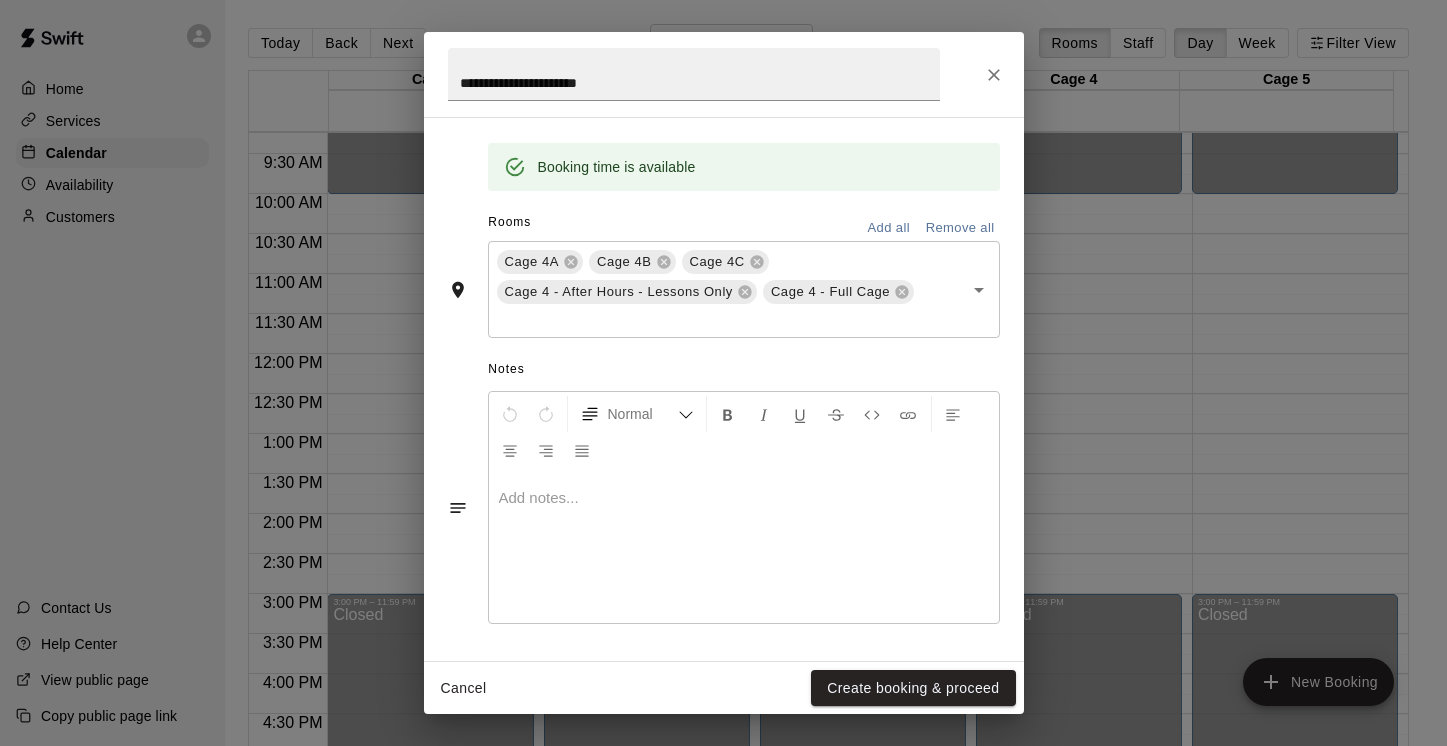 click at bounding box center [744, 548] 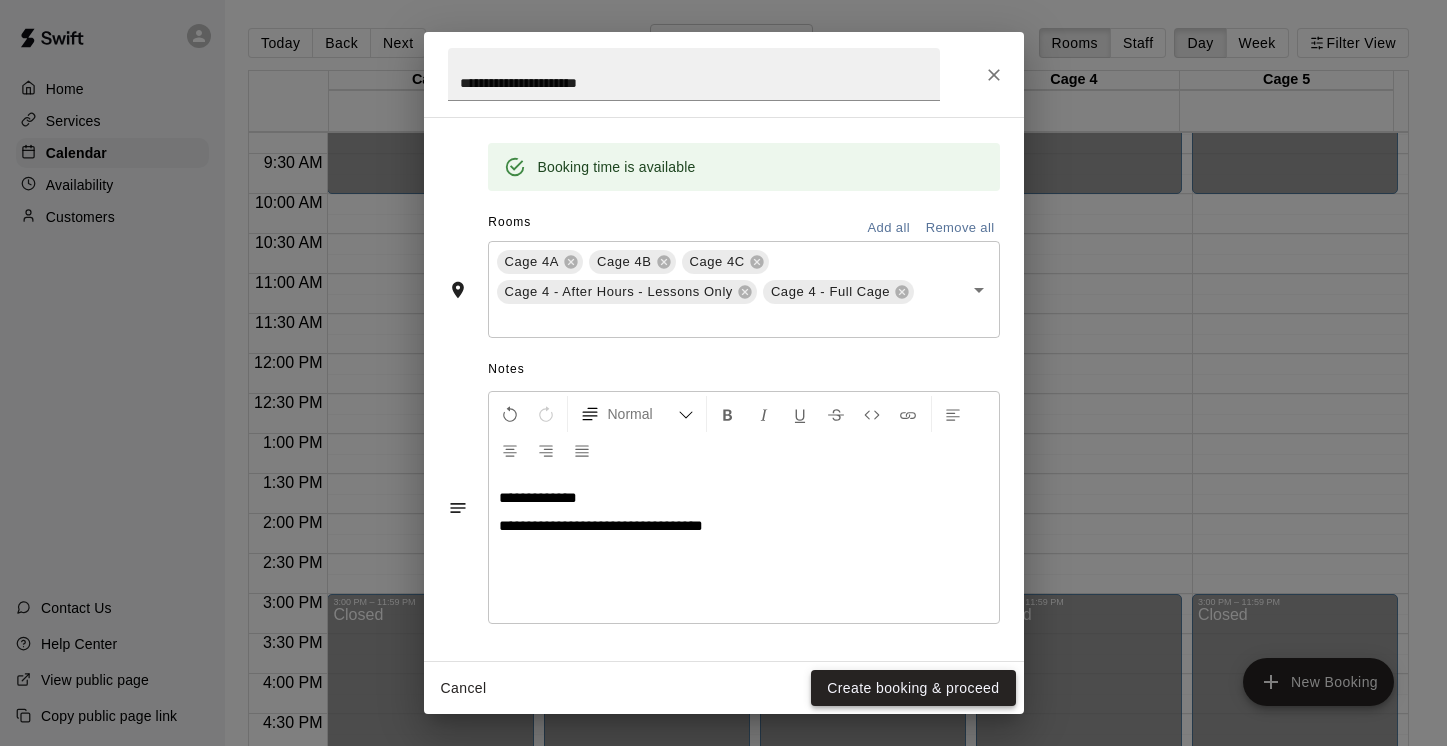 click on "Create booking & proceed" at bounding box center [913, 688] 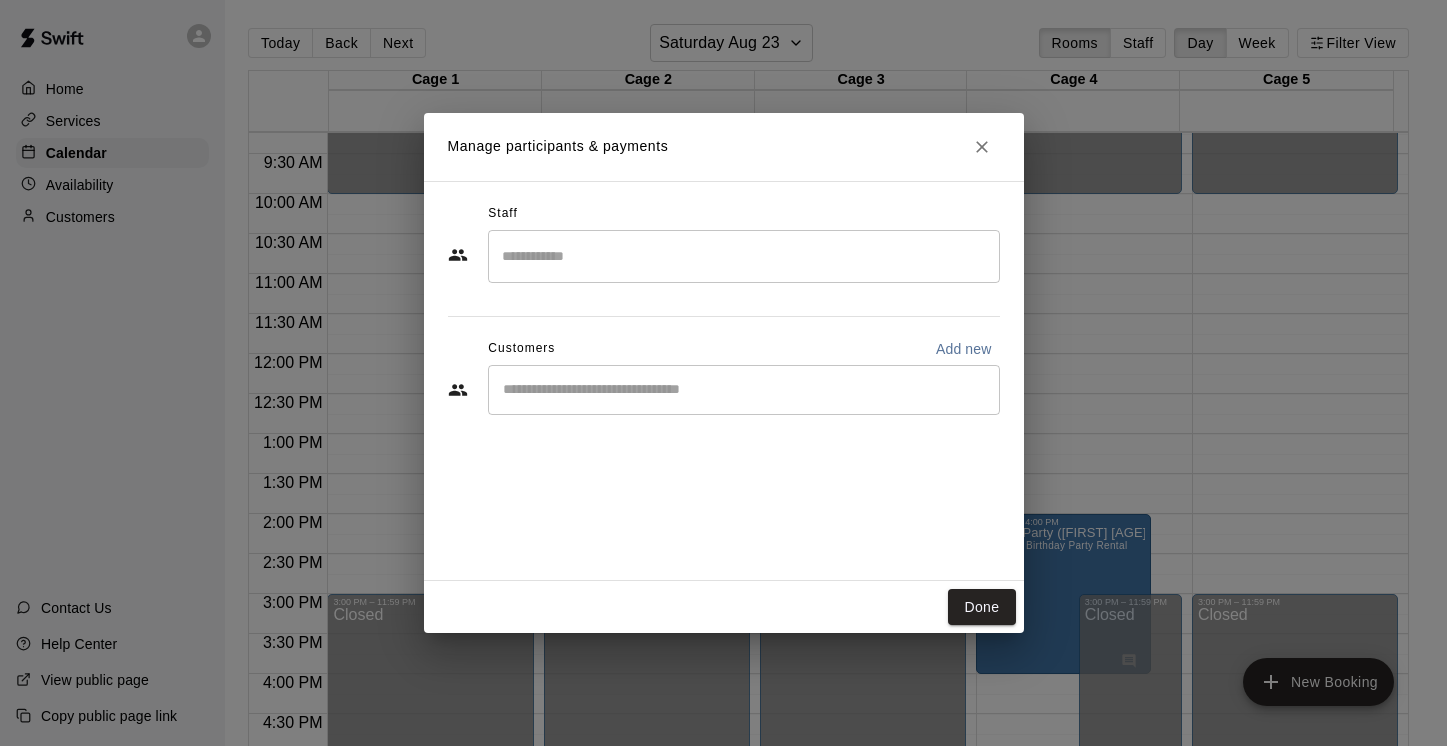 click at bounding box center (744, 256) 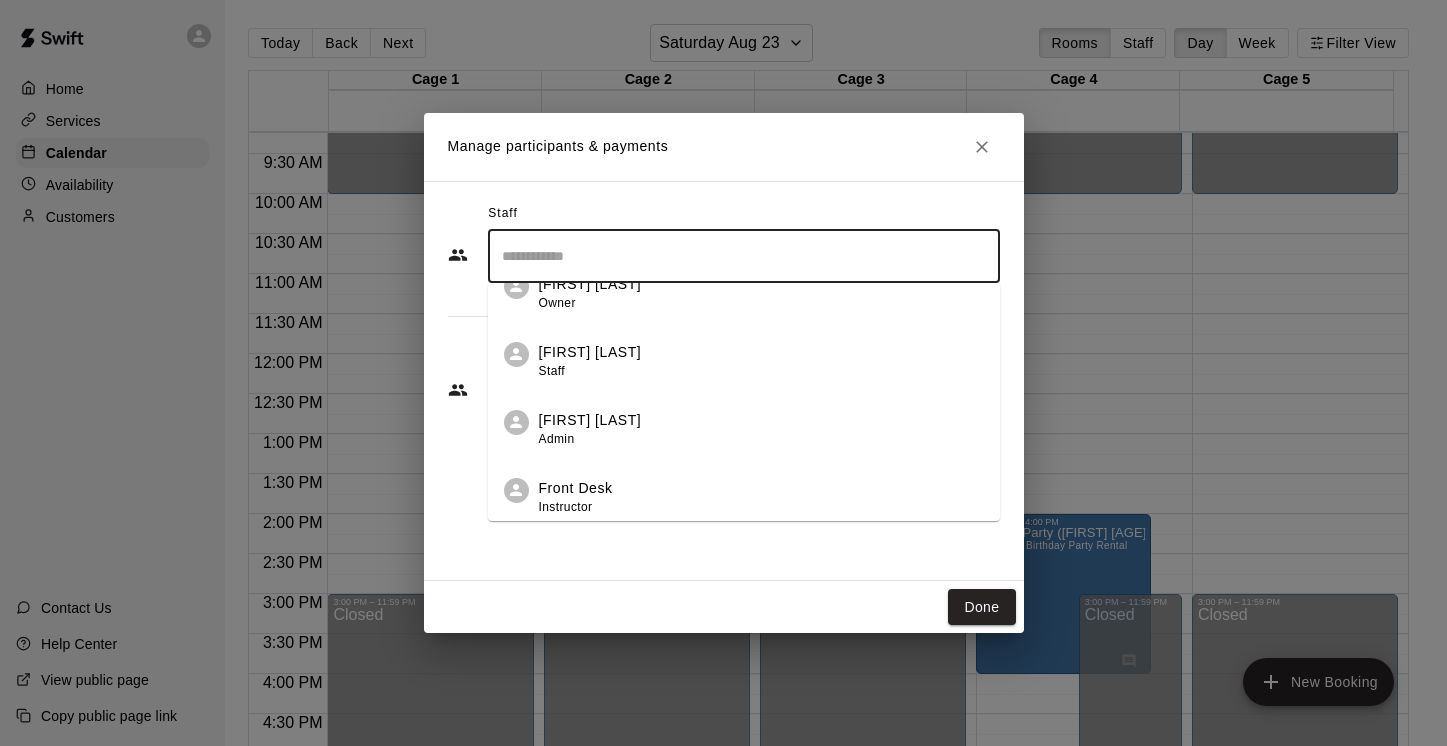 scroll, scrollTop: 101, scrollLeft: 0, axis: vertical 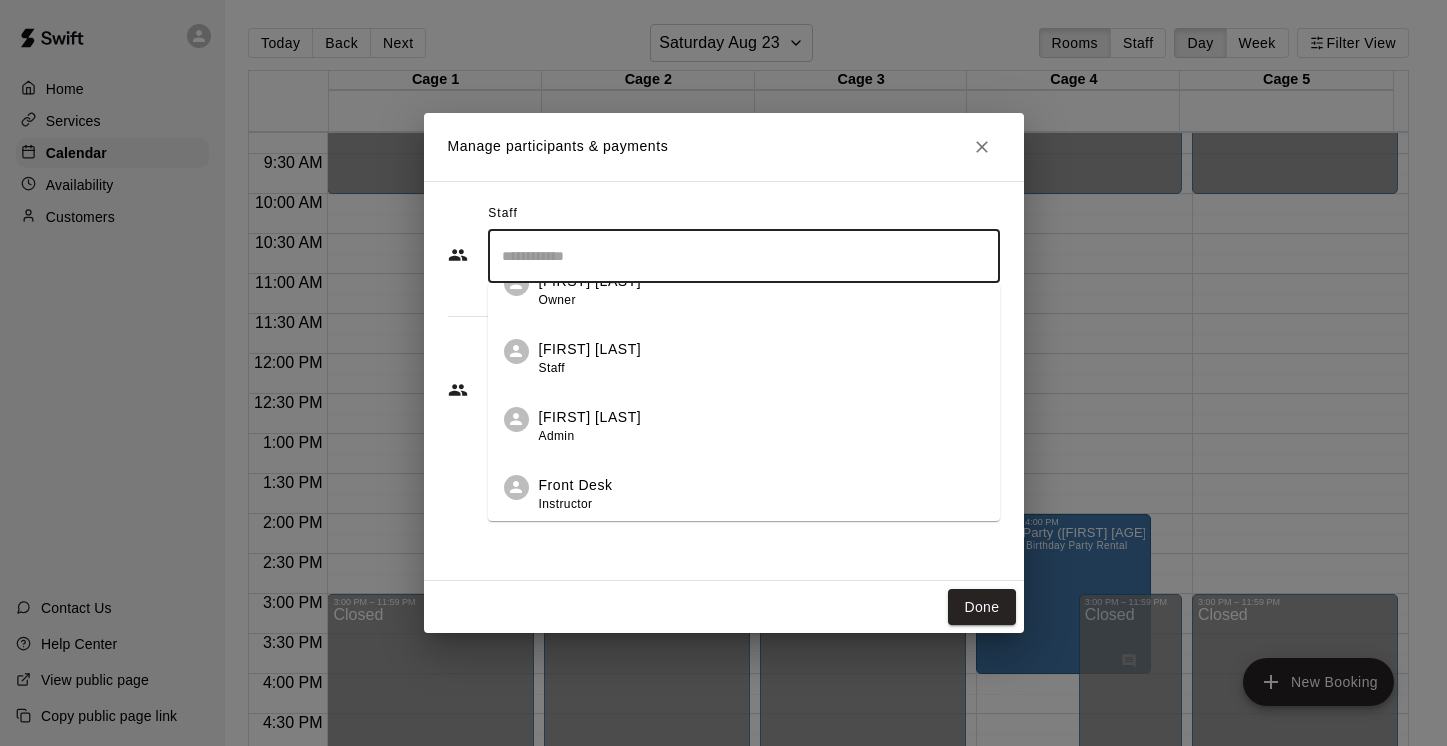 click on "[FIRST] [LAST] Admin" at bounding box center (761, 426) 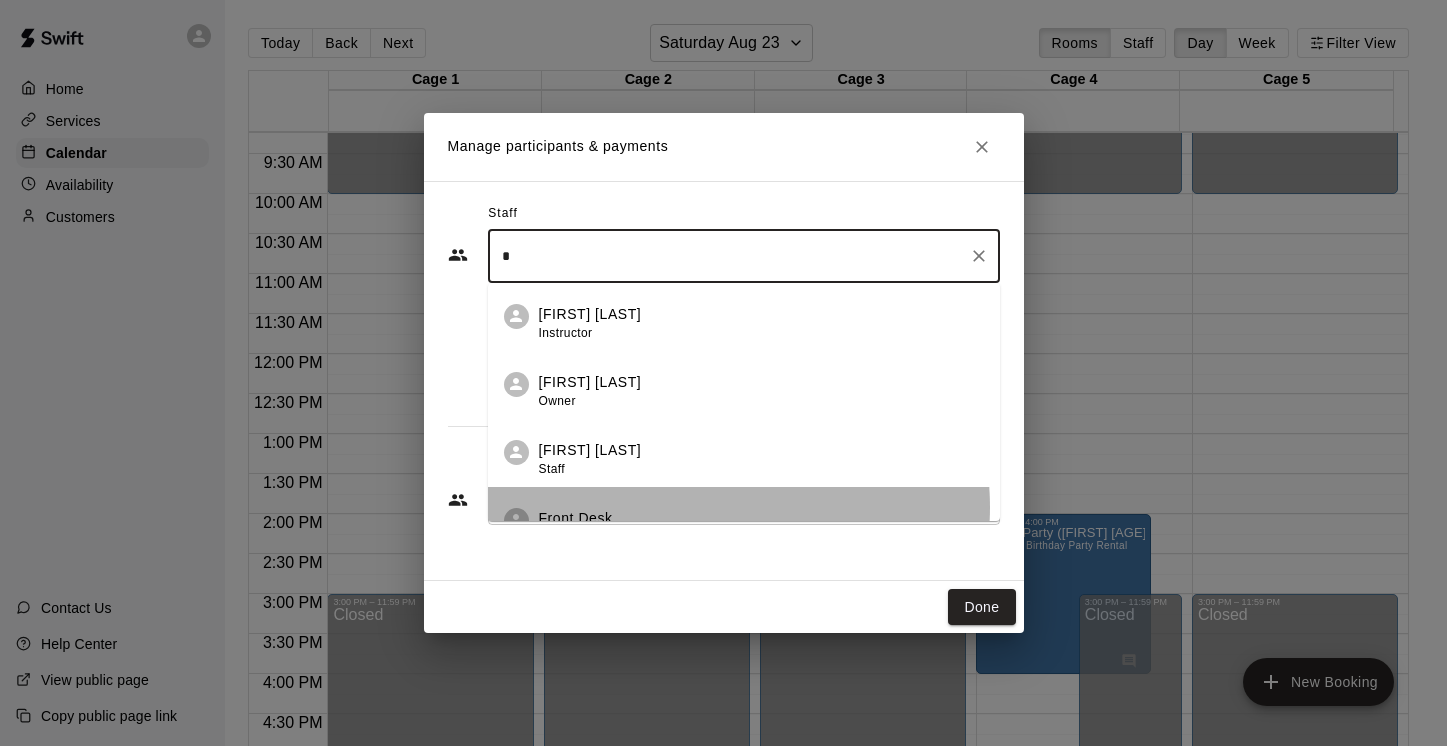 click on "Front Desk Instructor" at bounding box center (744, 521) 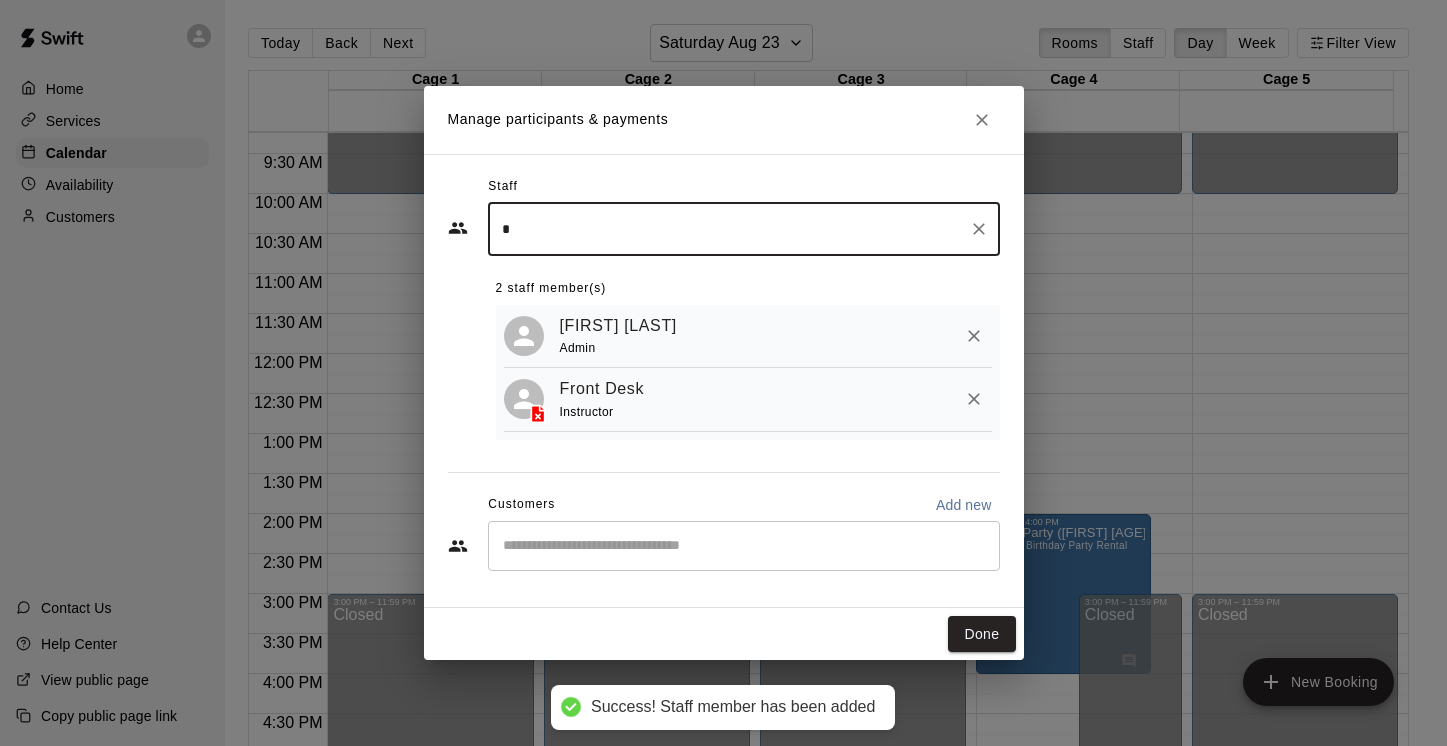 type on "*" 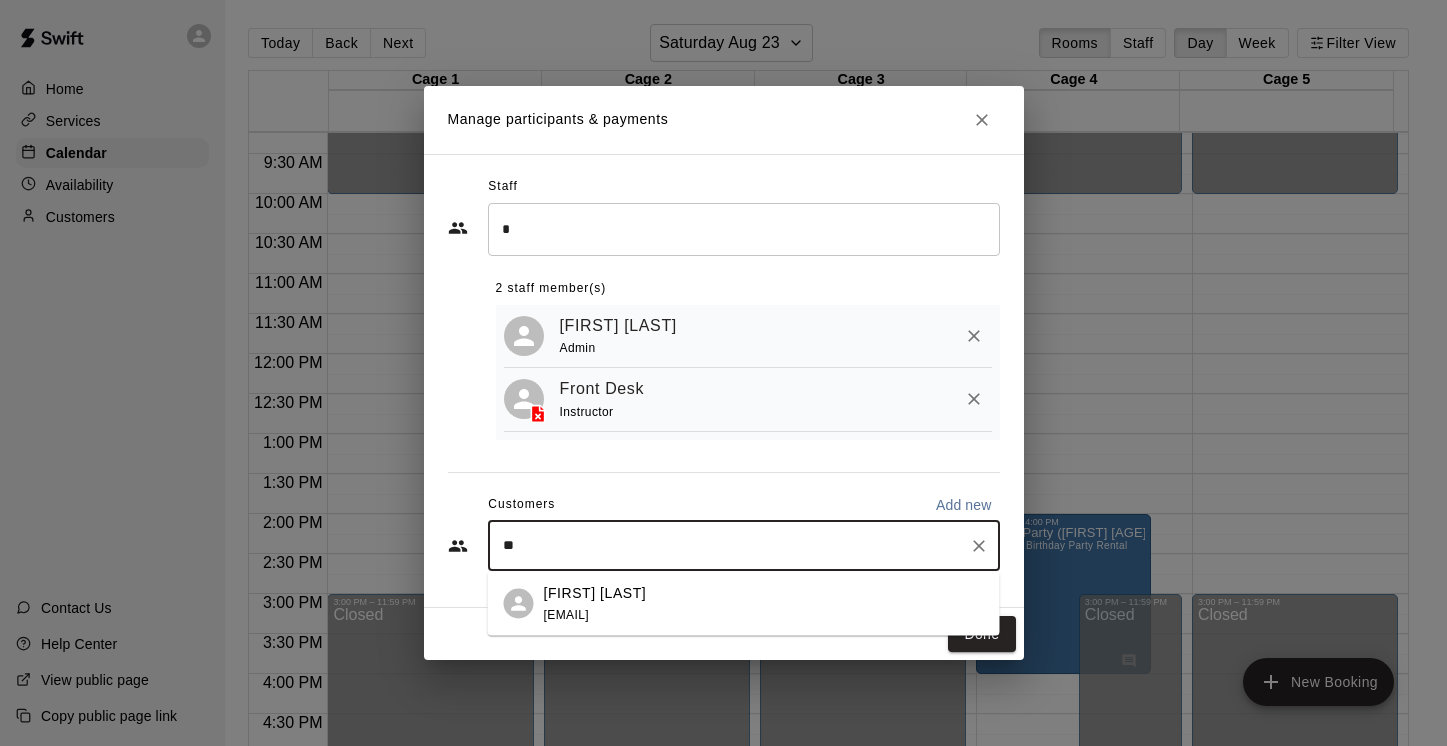 type on "*" 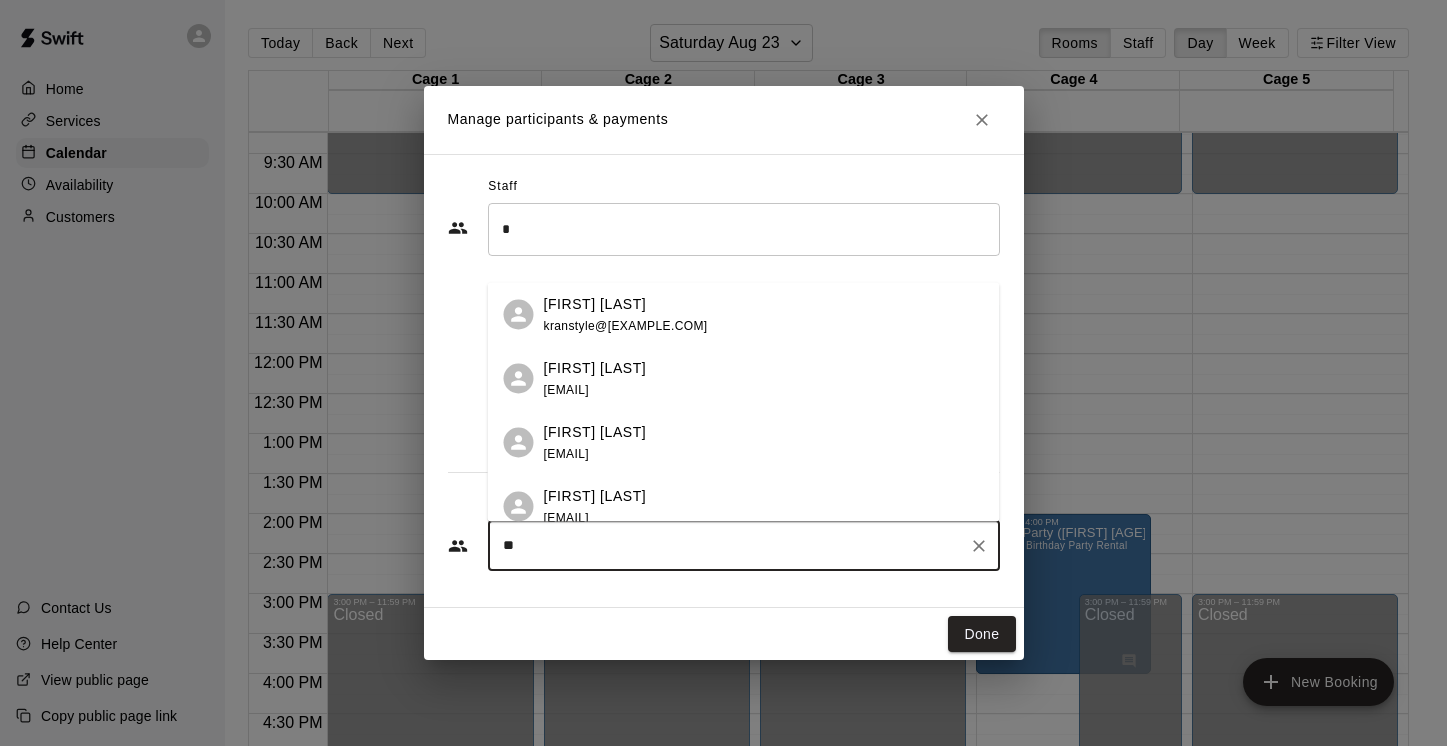 type on "*" 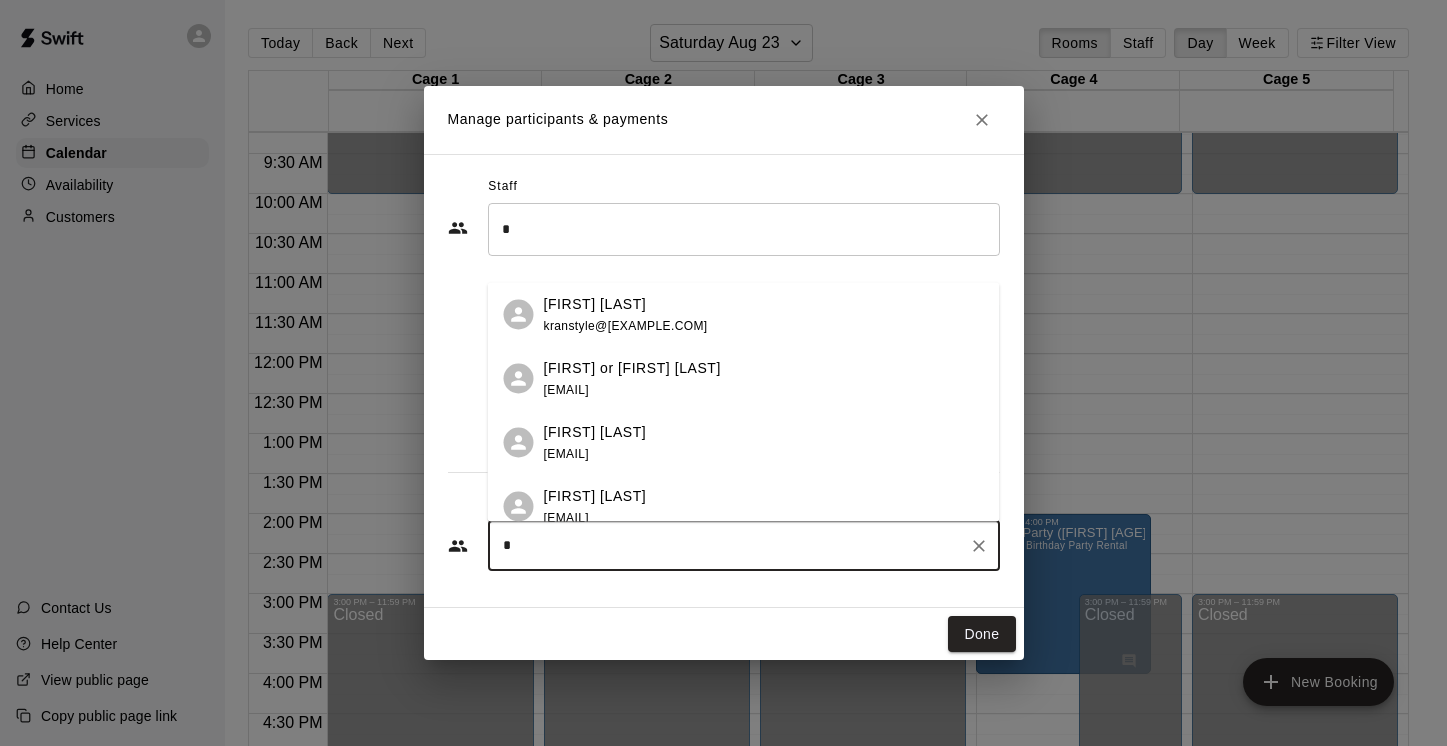 type 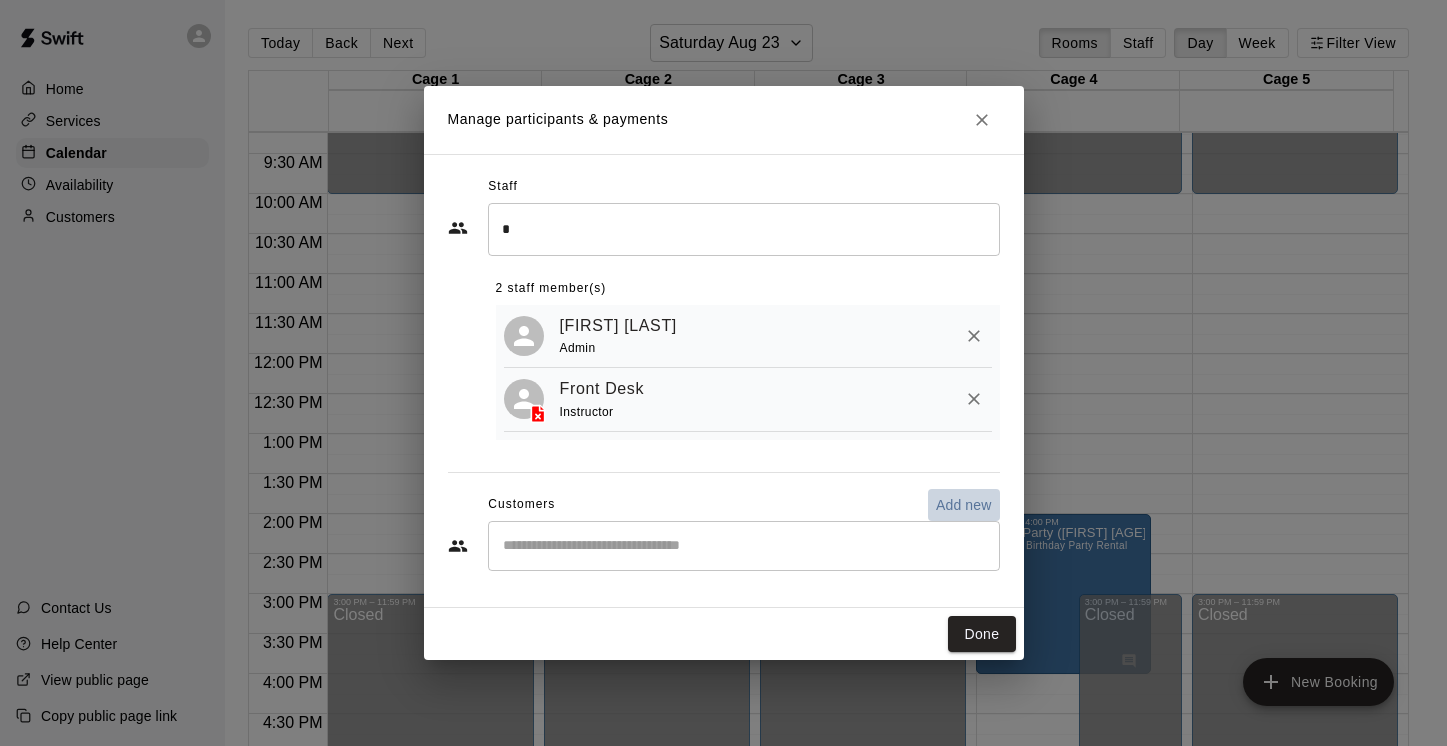 click on "Add new" at bounding box center (964, 505) 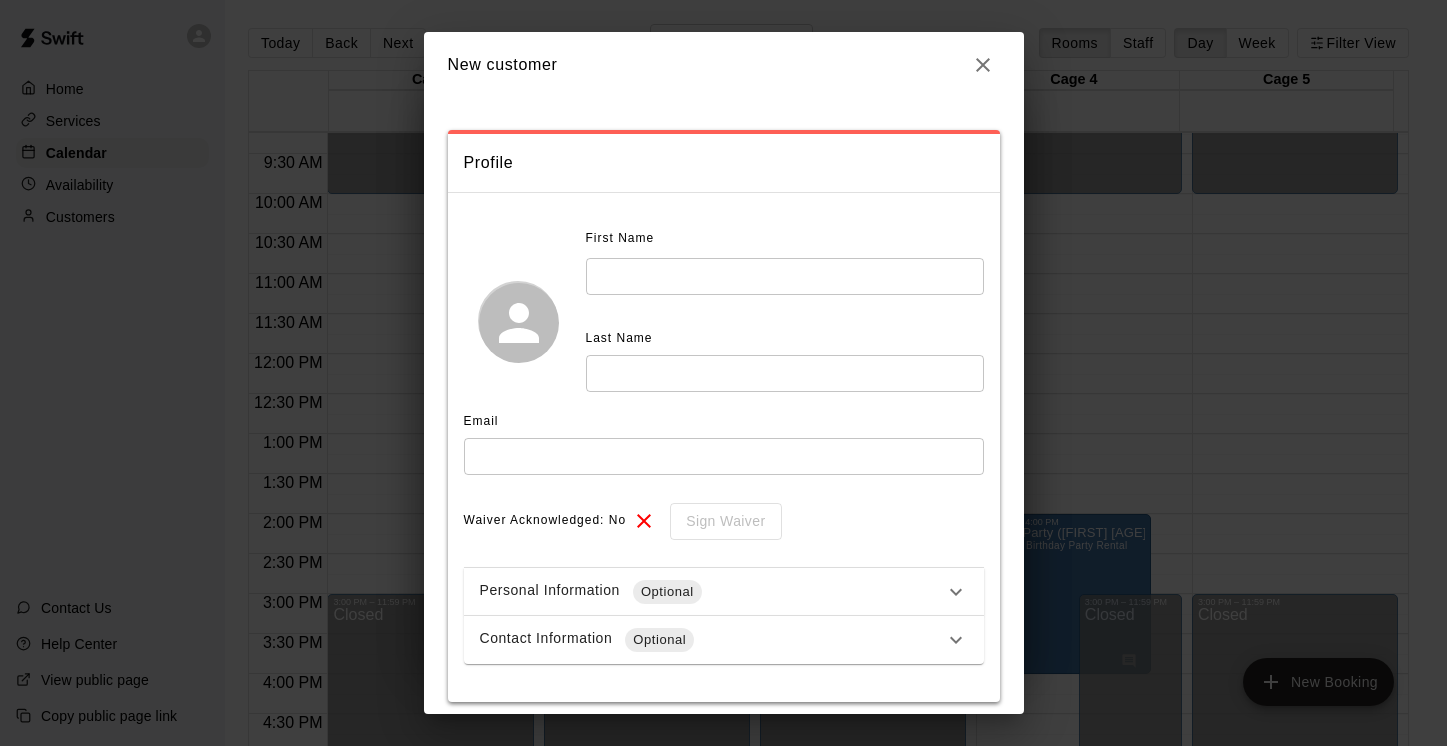click at bounding box center (785, 276) 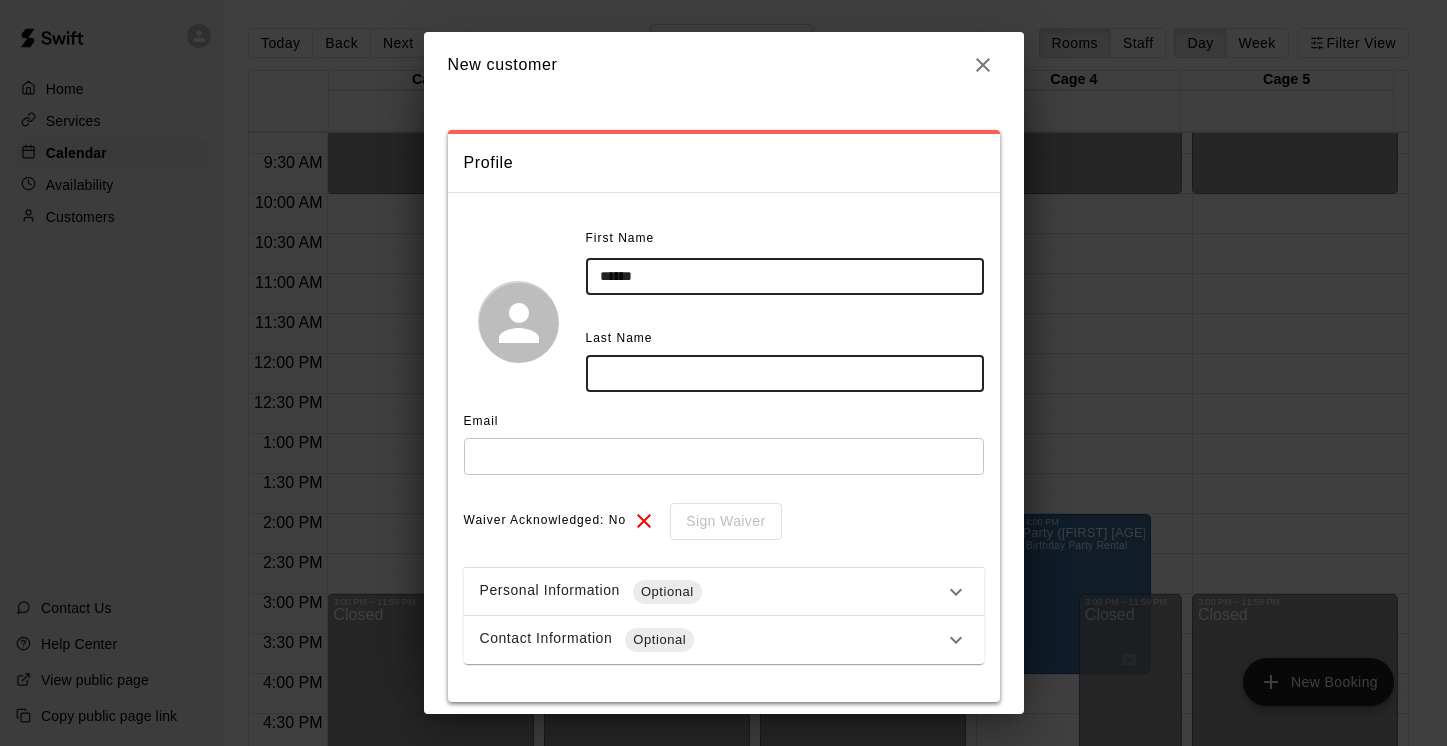 type on "******" 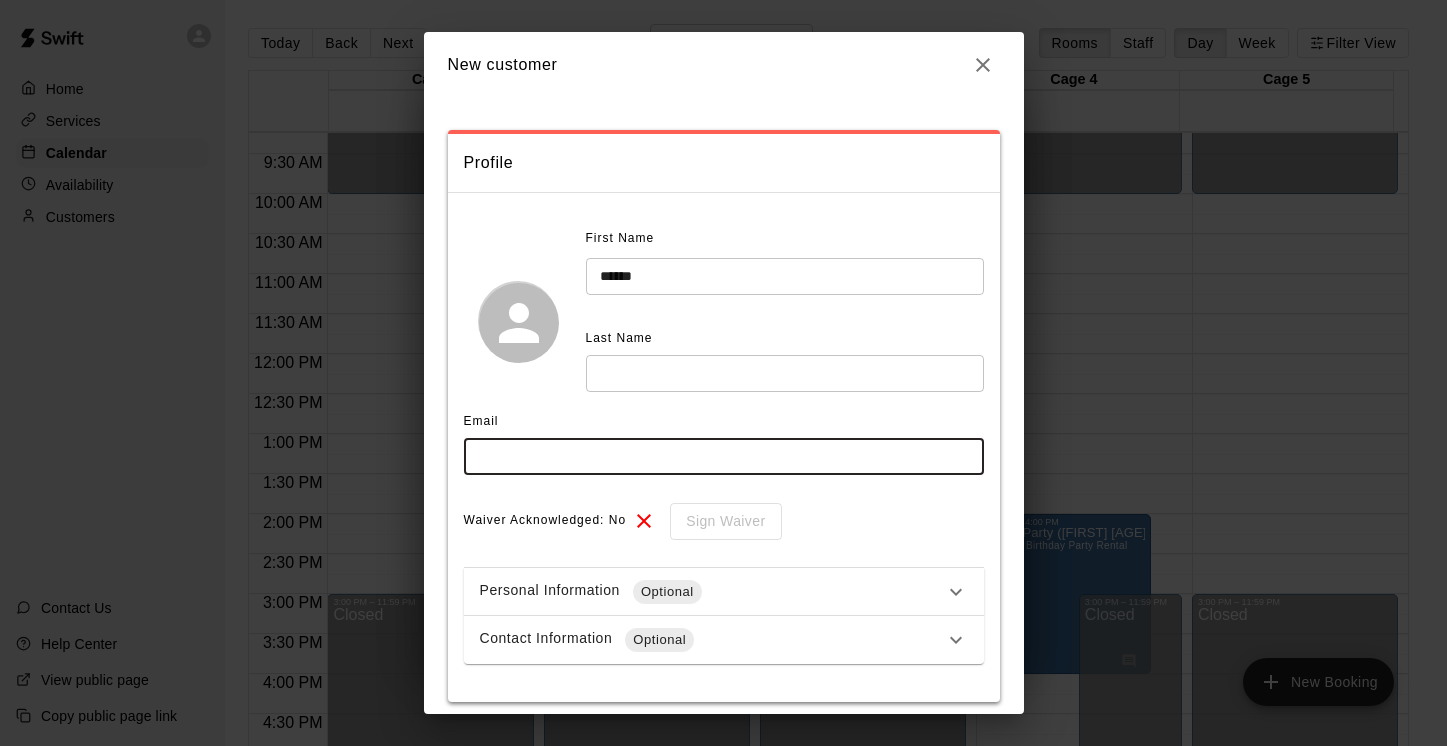 paste on "**********" 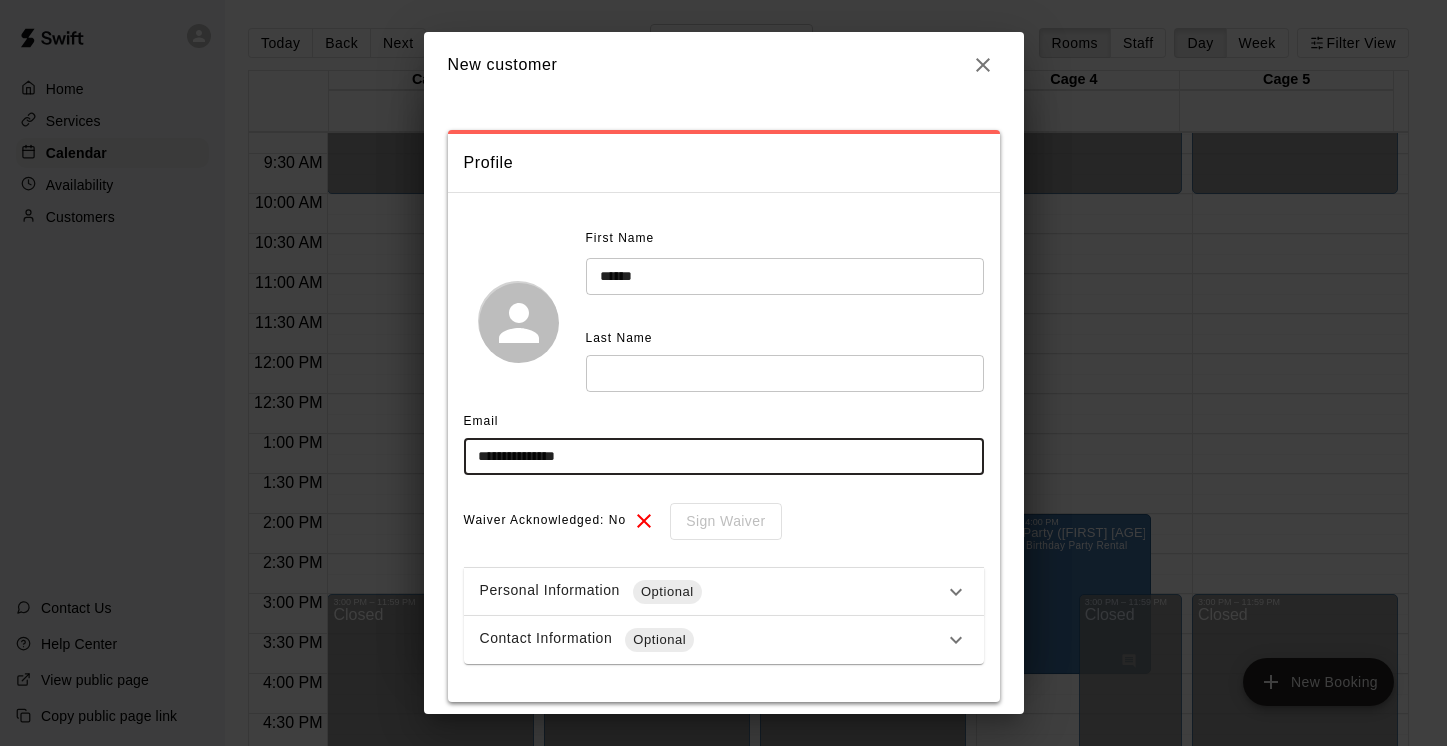 type on "**********" 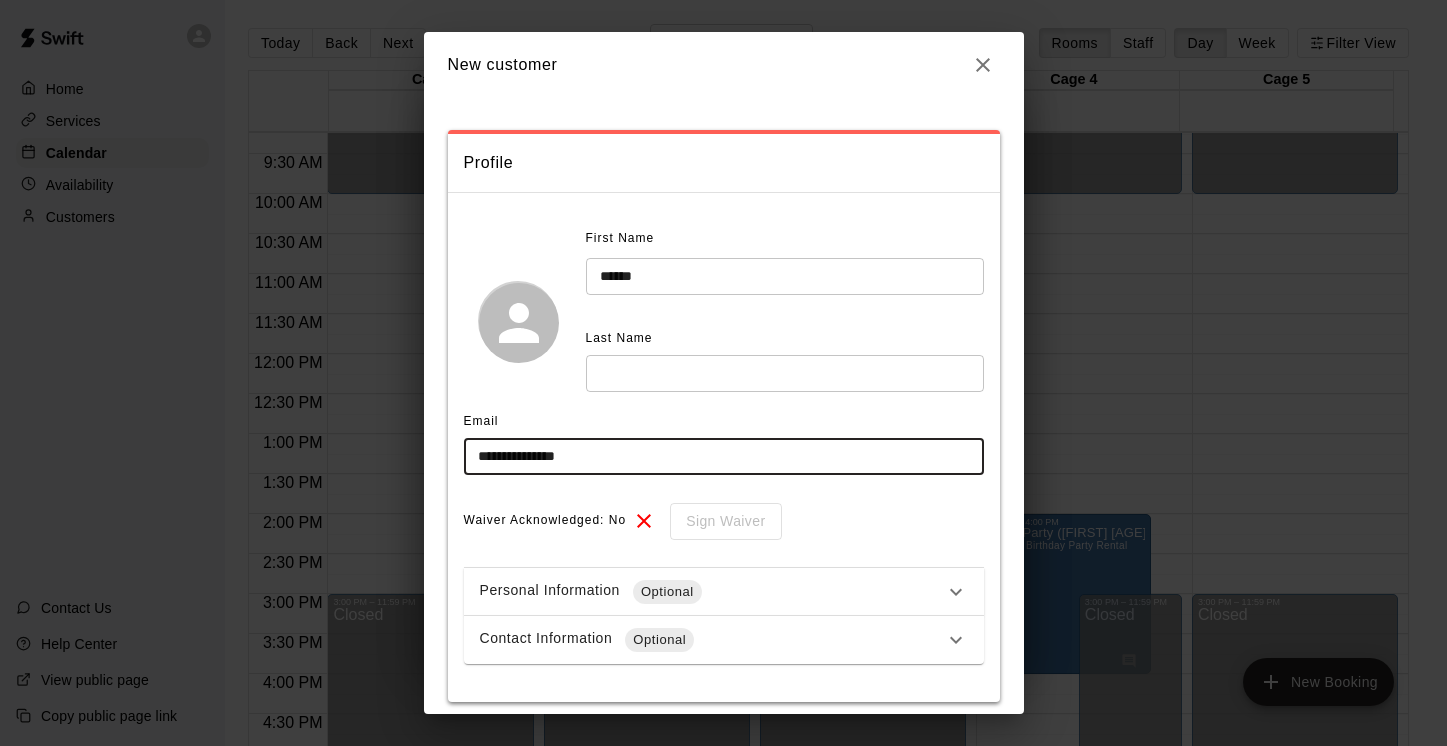 click at bounding box center (785, 373) 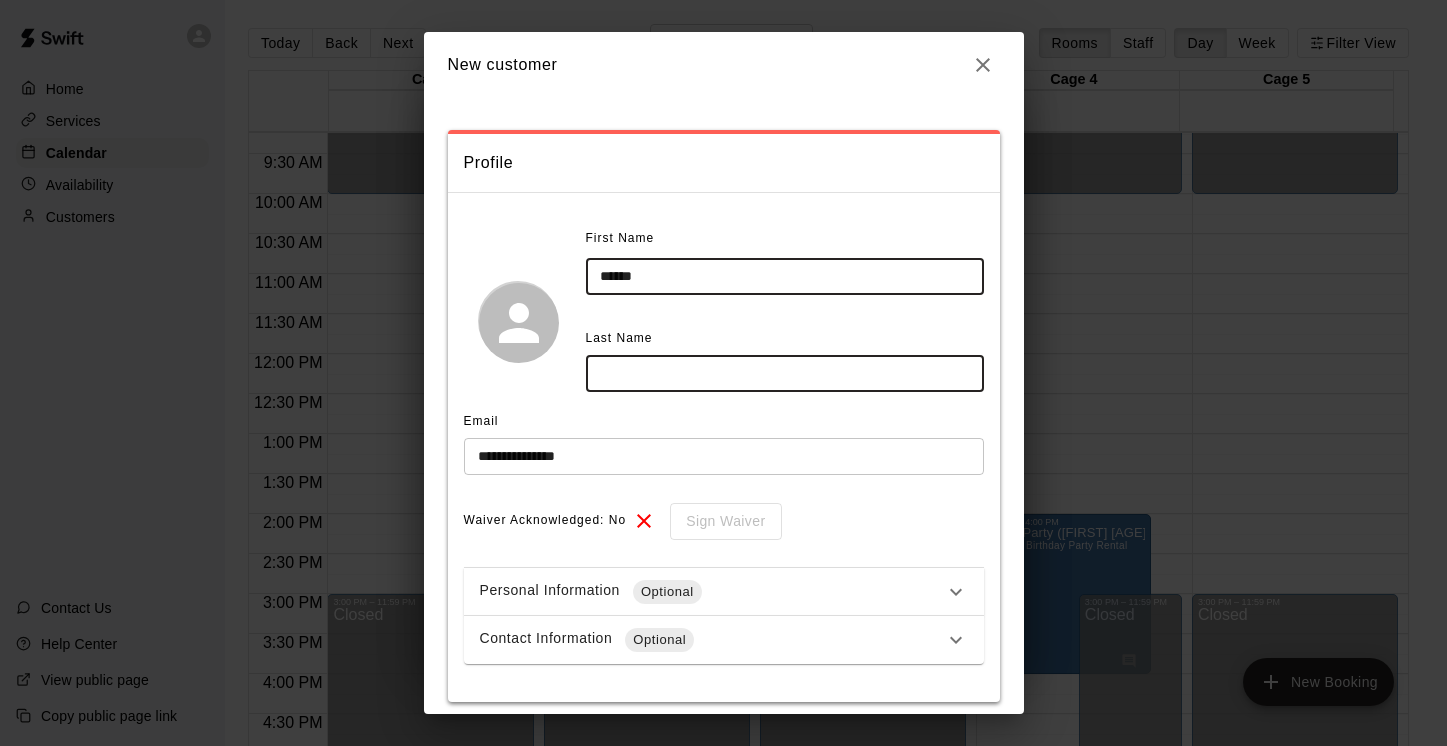 paste on "*******" 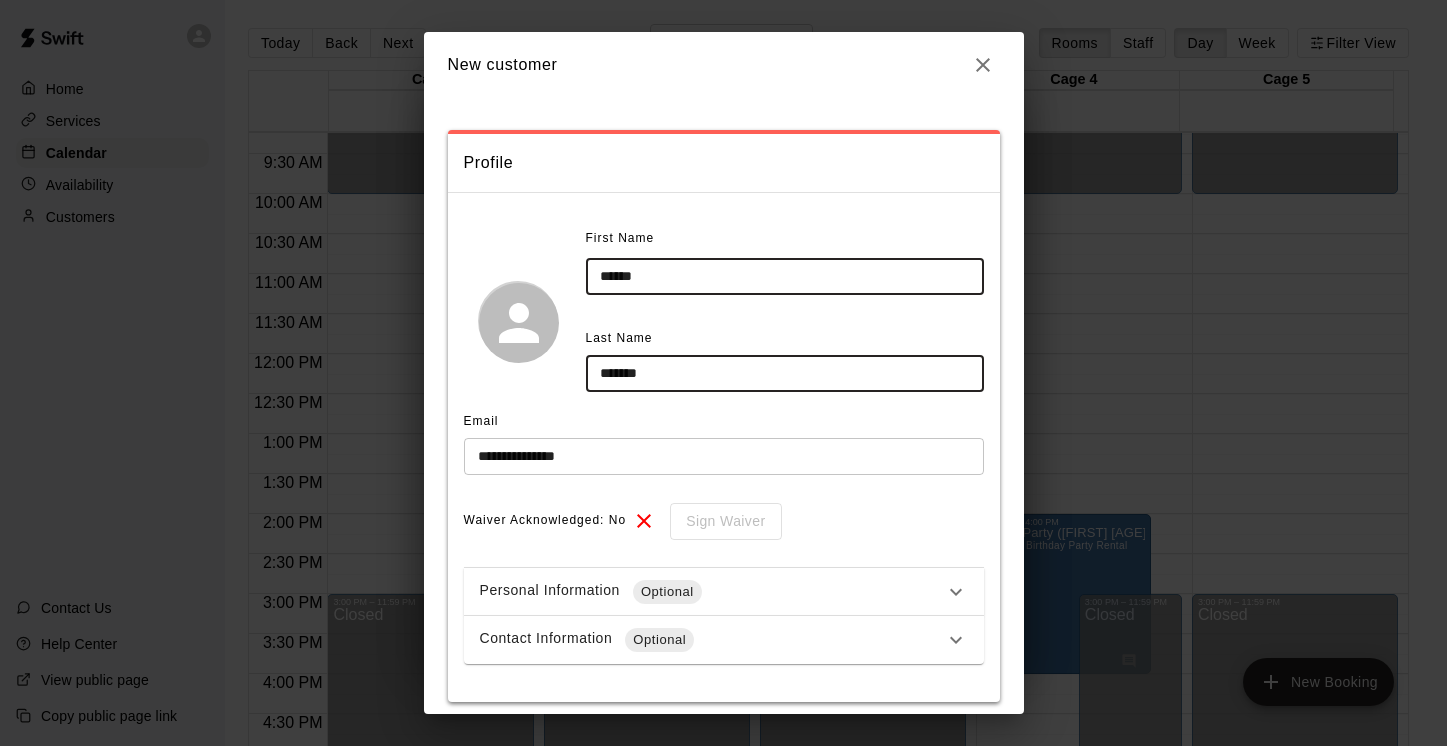 type on "*******" 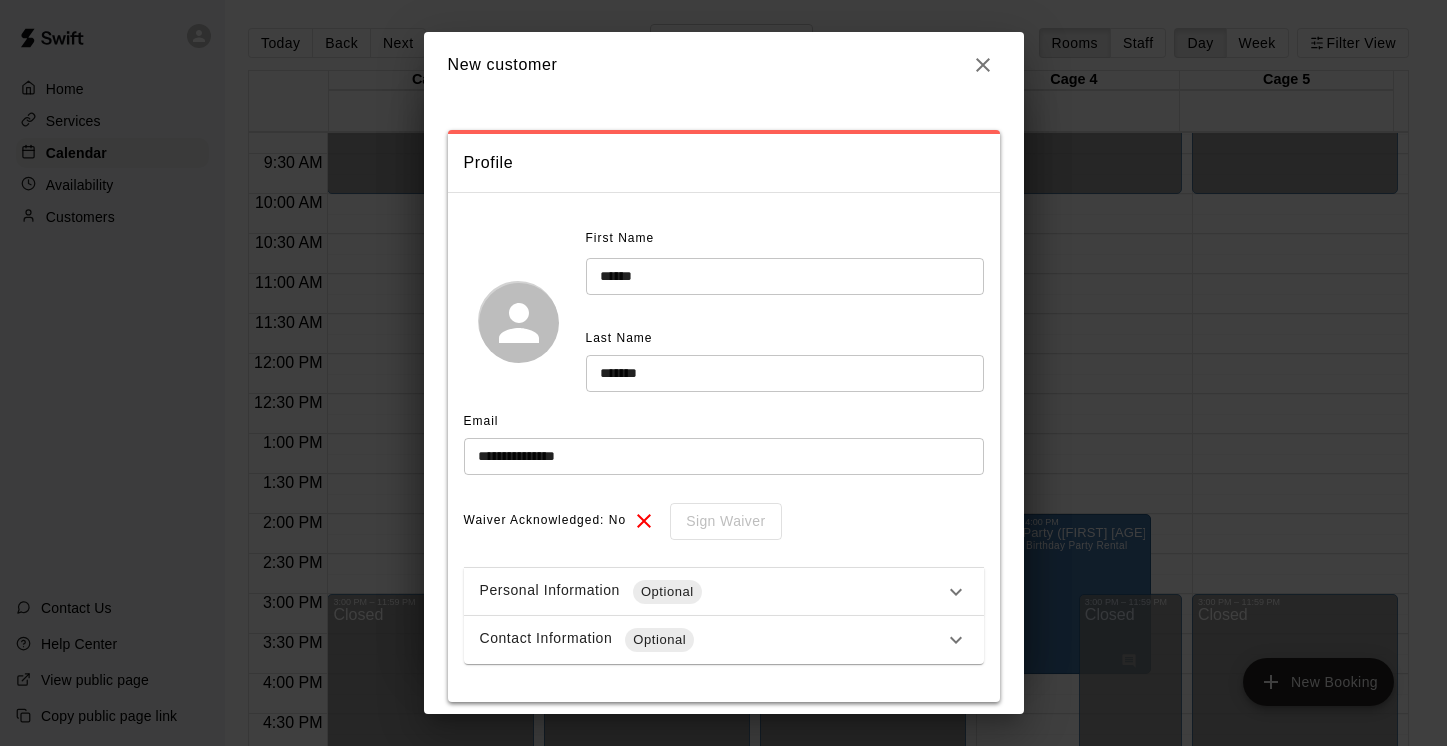 scroll, scrollTop: 80, scrollLeft: 0, axis: vertical 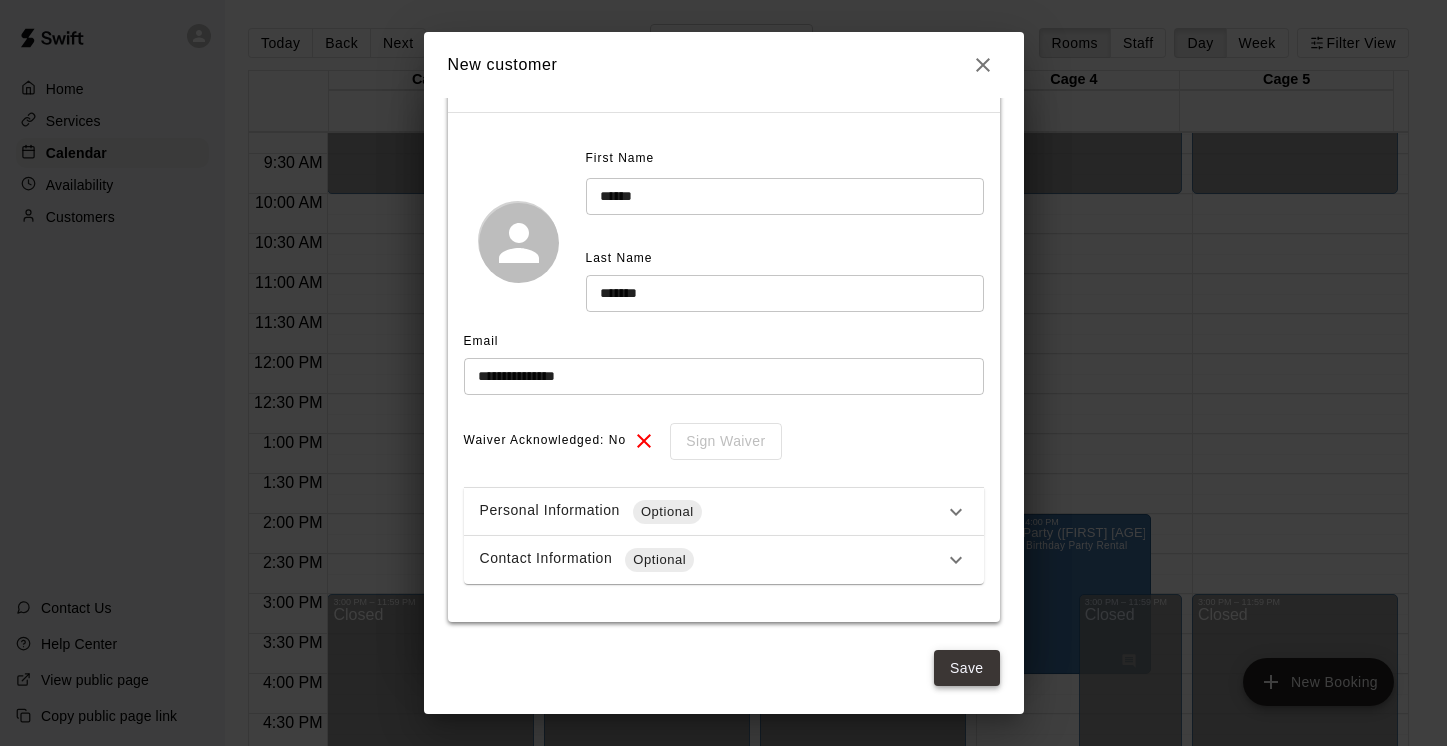 click on "Save" at bounding box center (967, 668) 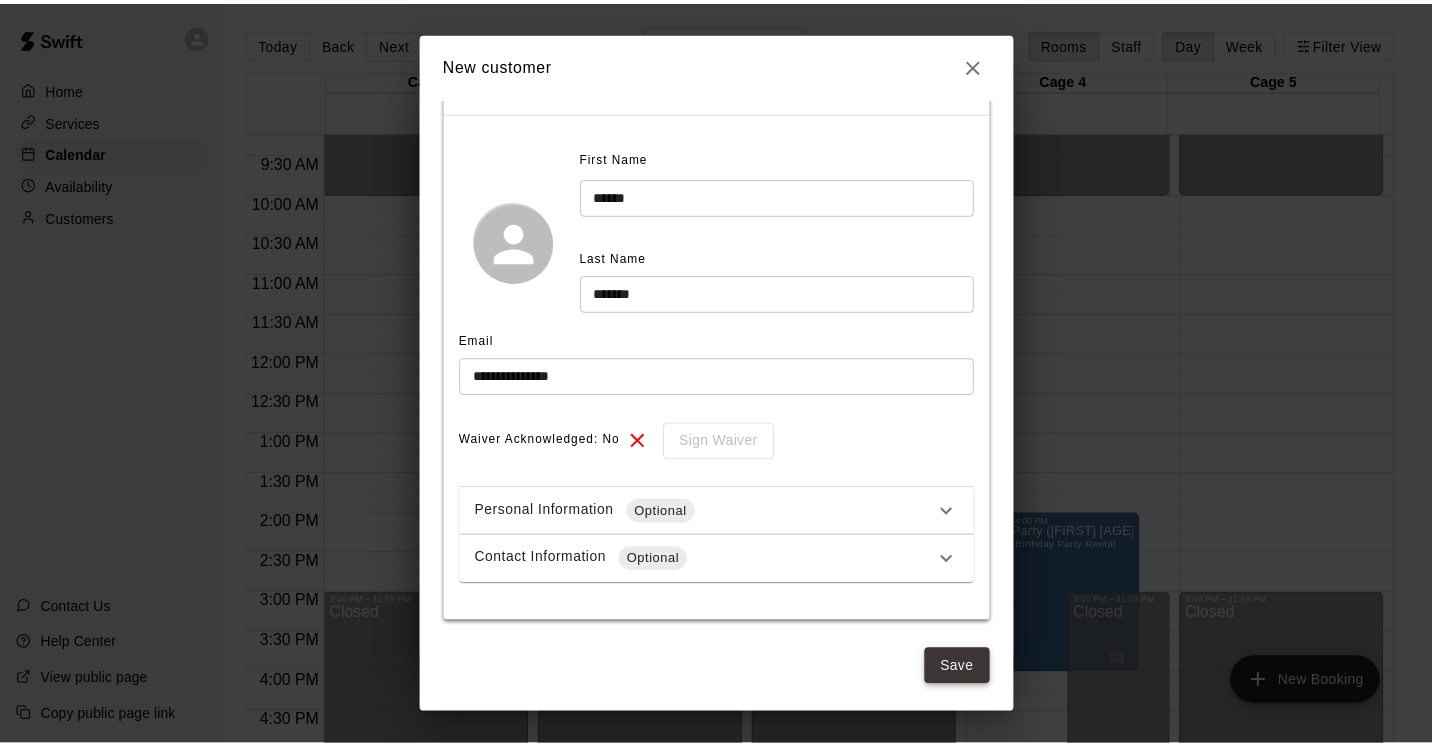 scroll, scrollTop: 69, scrollLeft: 0, axis: vertical 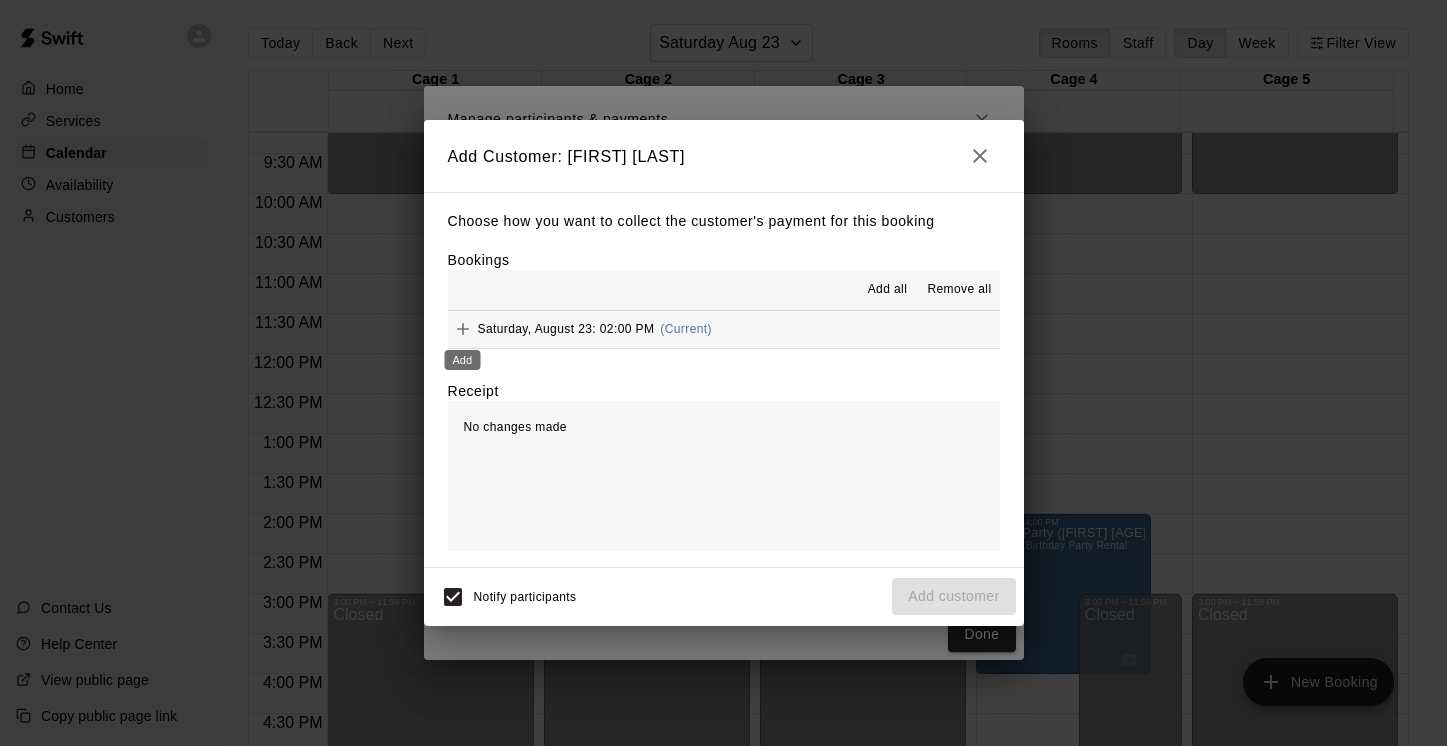 click 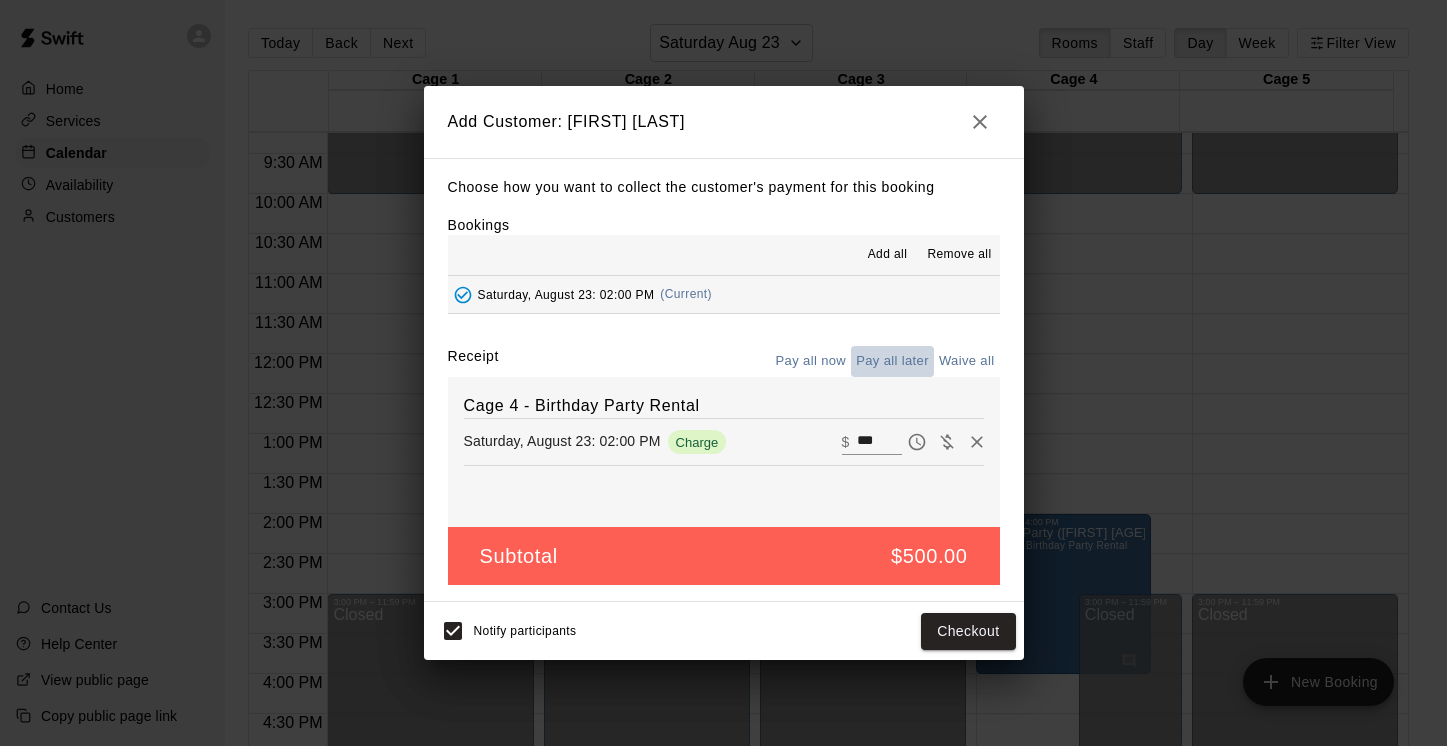 click on "Pay all later" at bounding box center (892, 361) 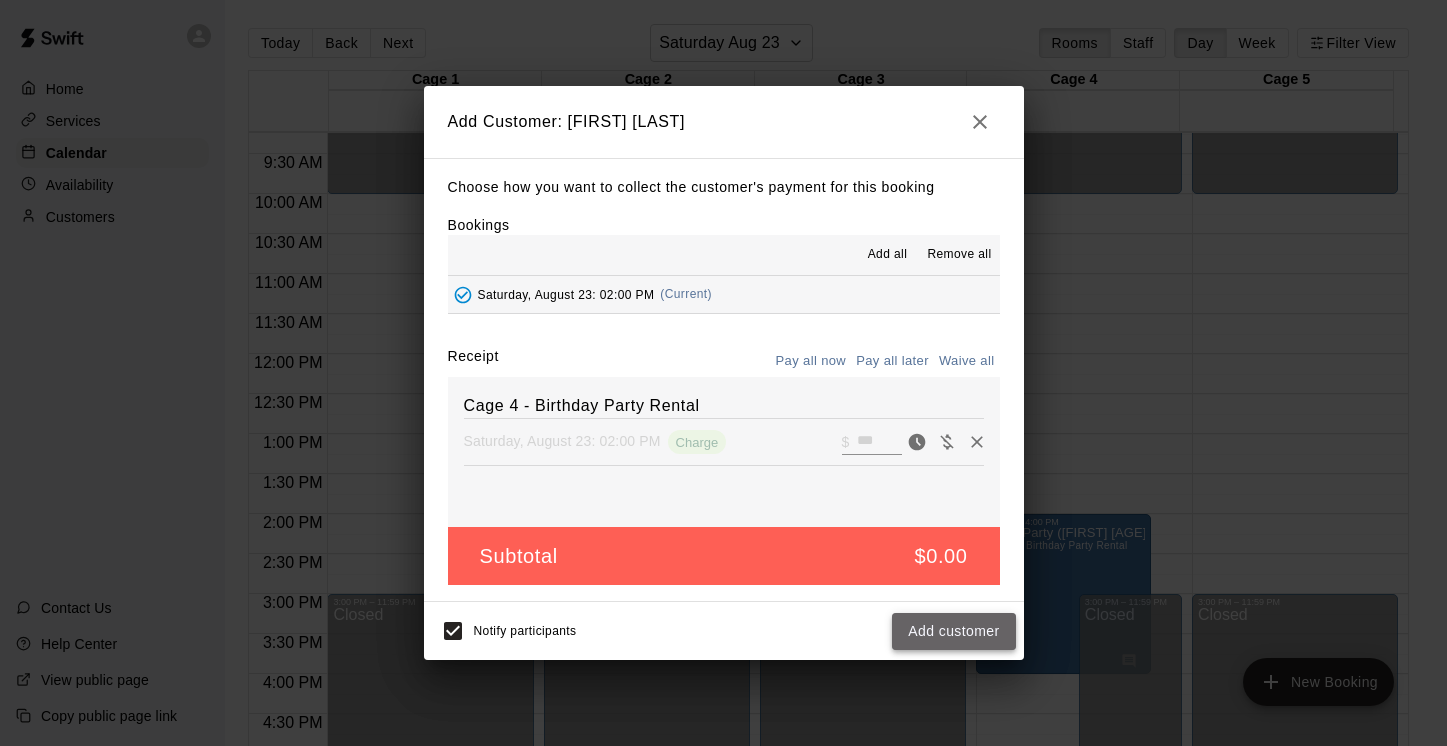 click on "Add customer" at bounding box center [953, 631] 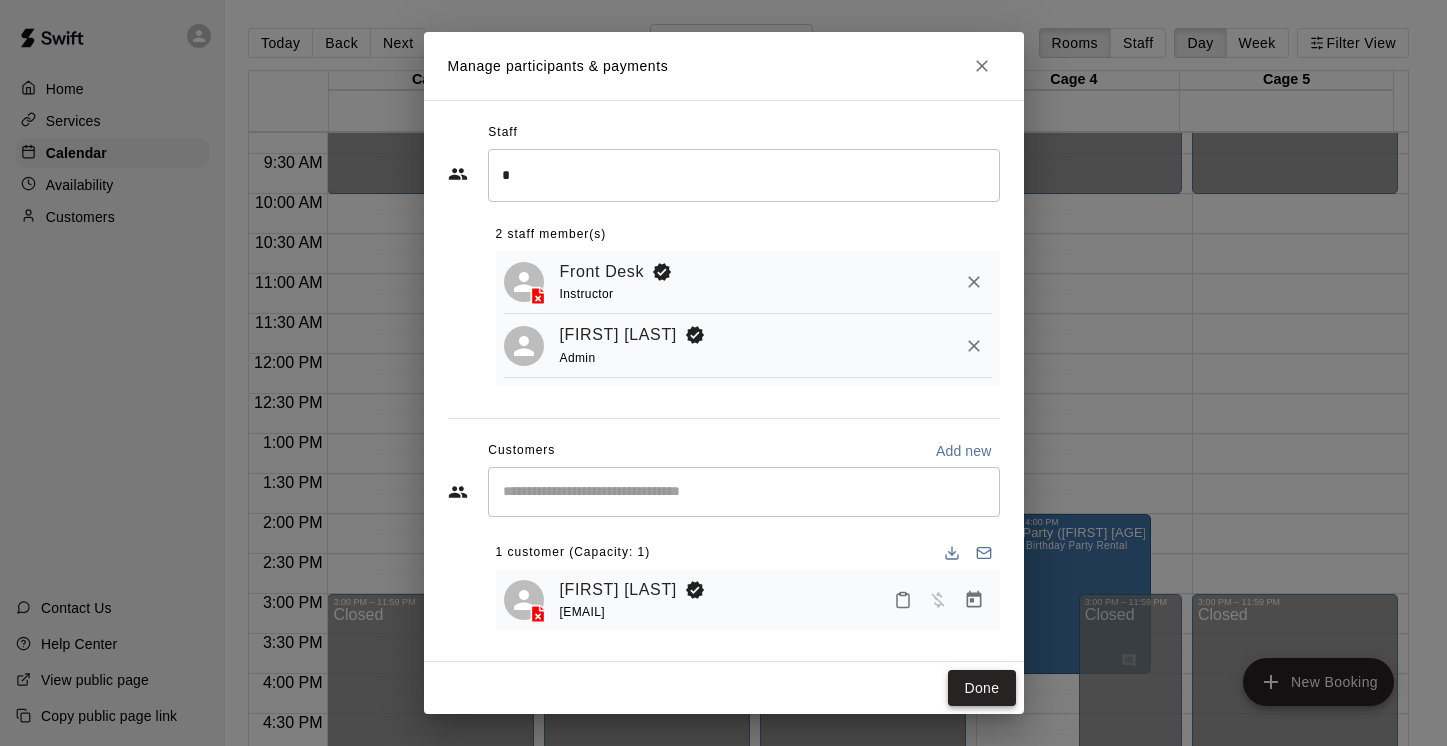 click on "Done" at bounding box center [981, 688] 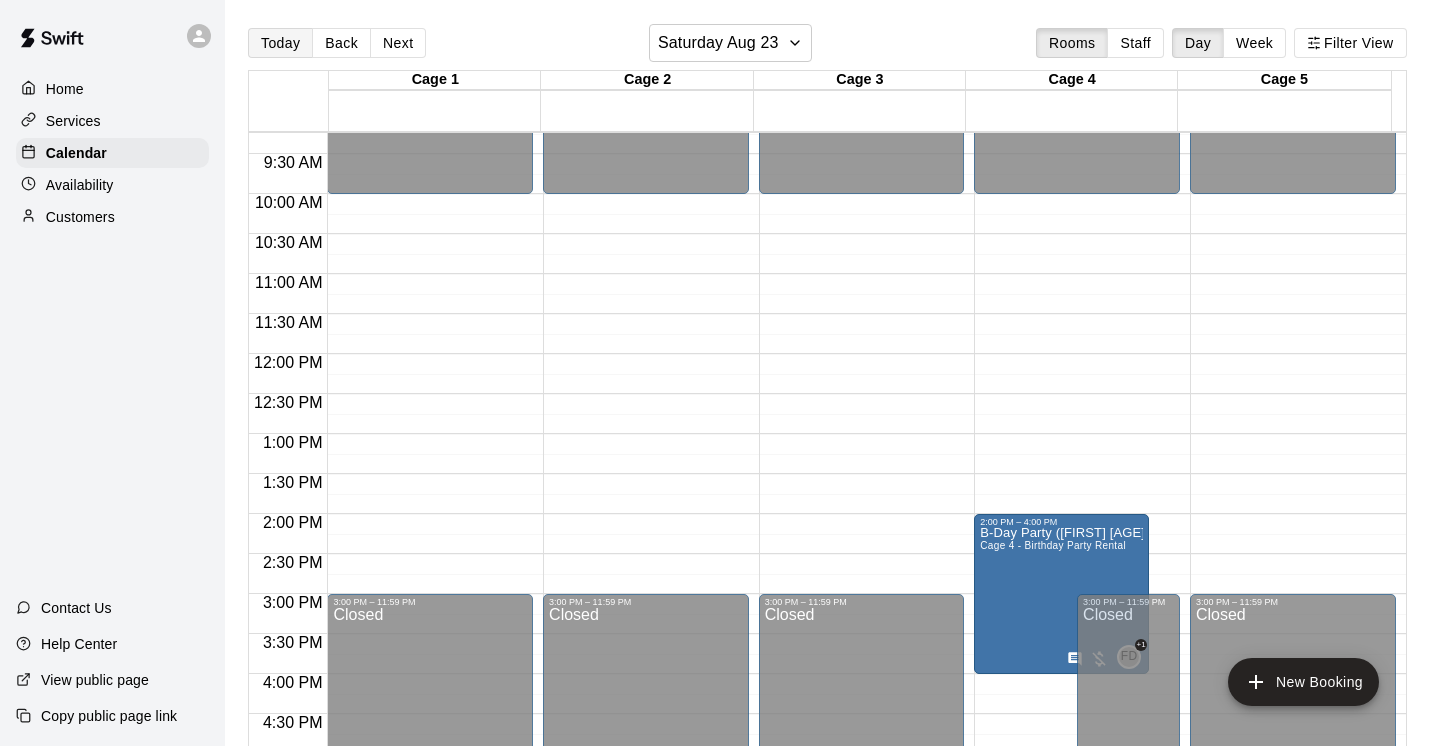 click on "Today" at bounding box center (280, 43) 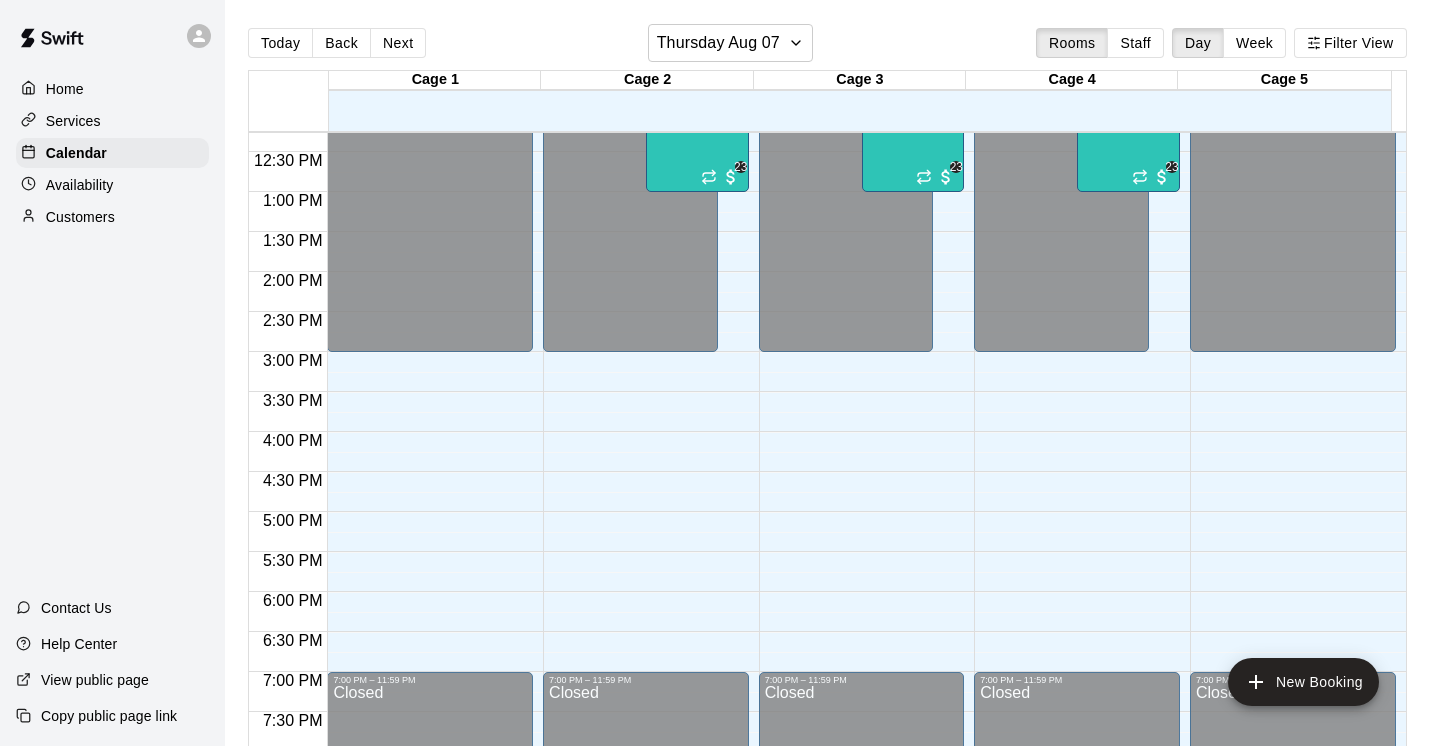 scroll, scrollTop: 995, scrollLeft: 0, axis: vertical 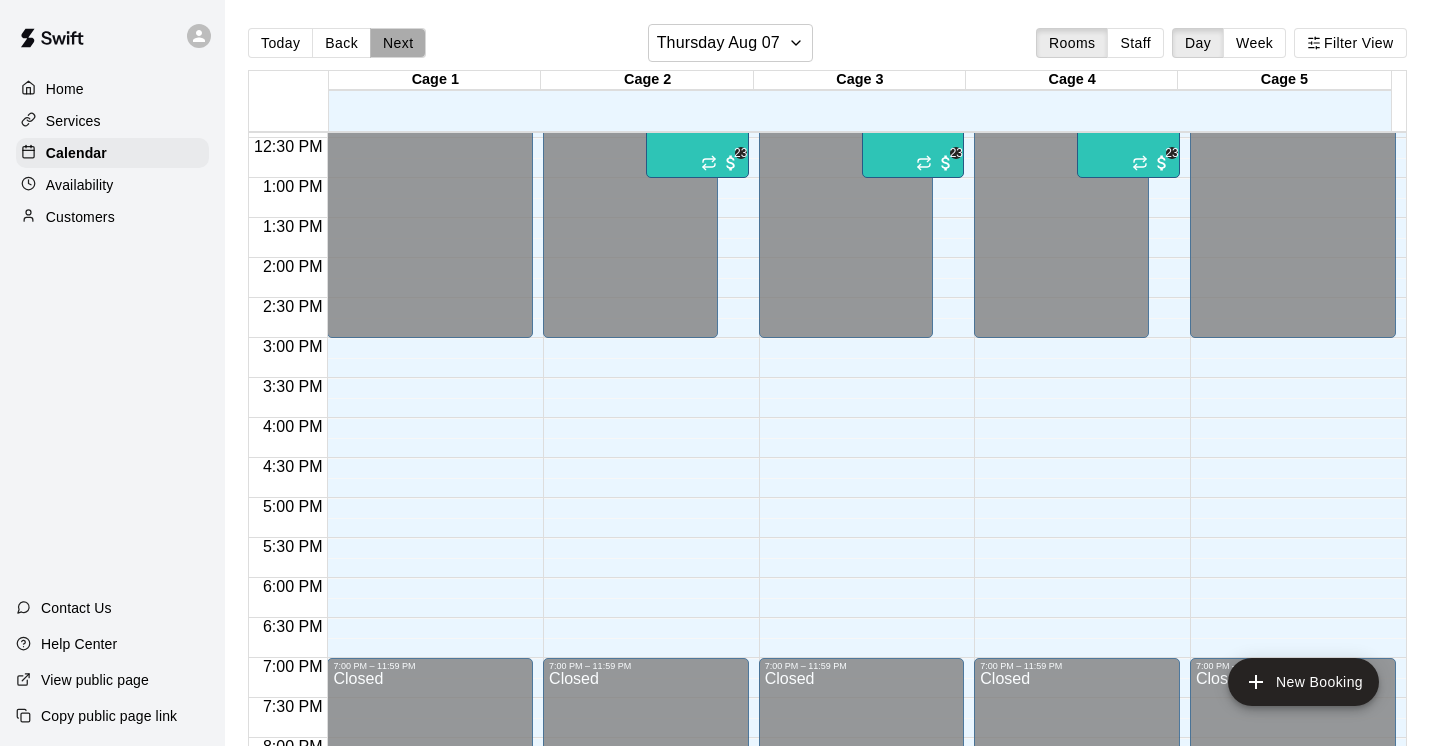 click on "Next" at bounding box center (398, 43) 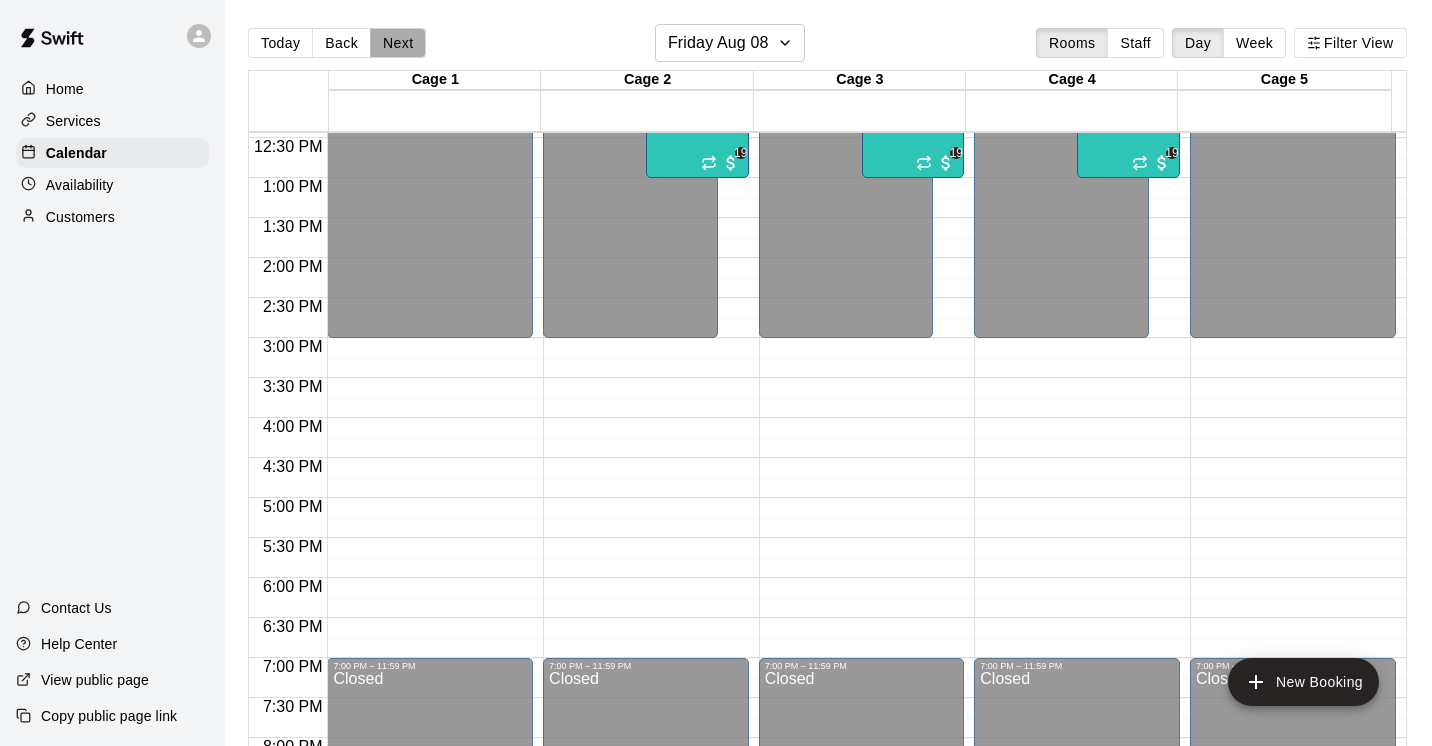 click on "Next" at bounding box center [398, 43] 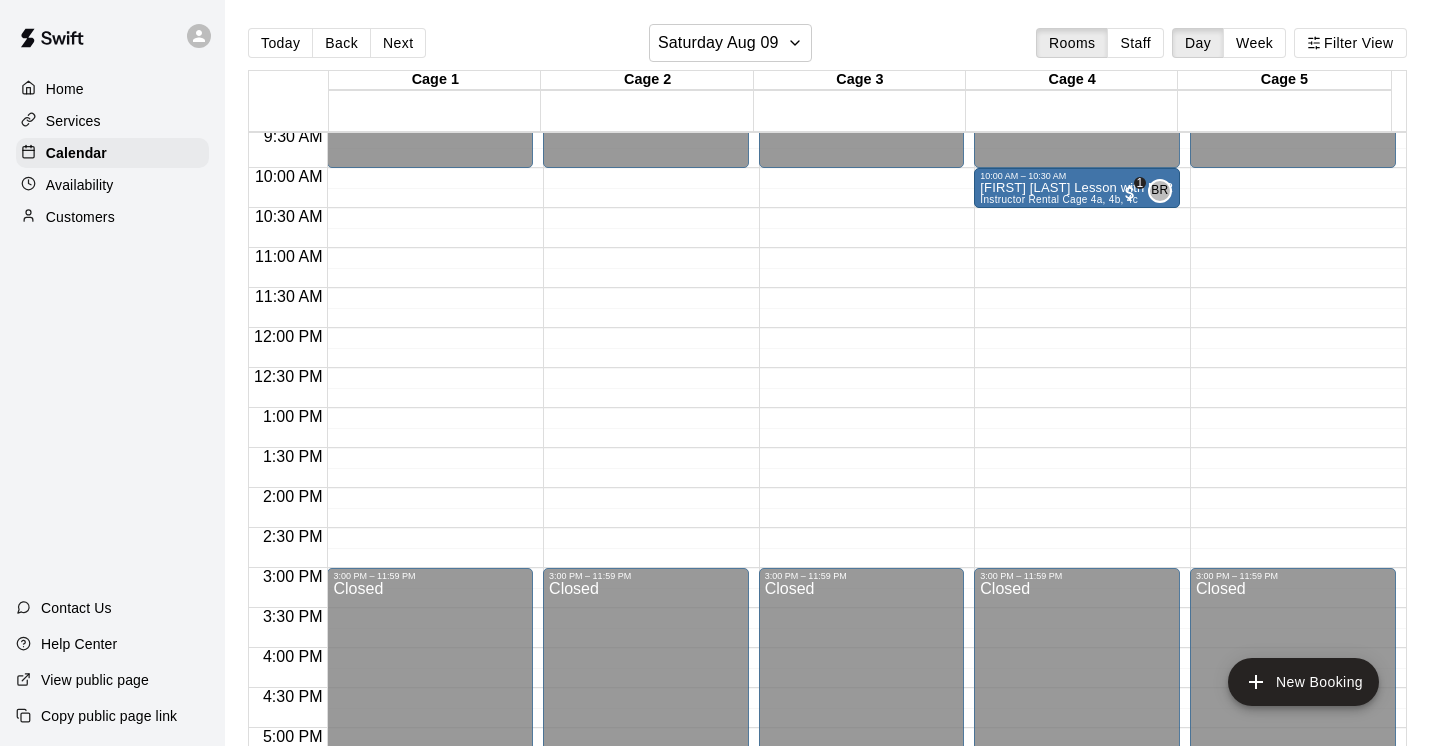 scroll, scrollTop: 745, scrollLeft: 0, axis: vertical 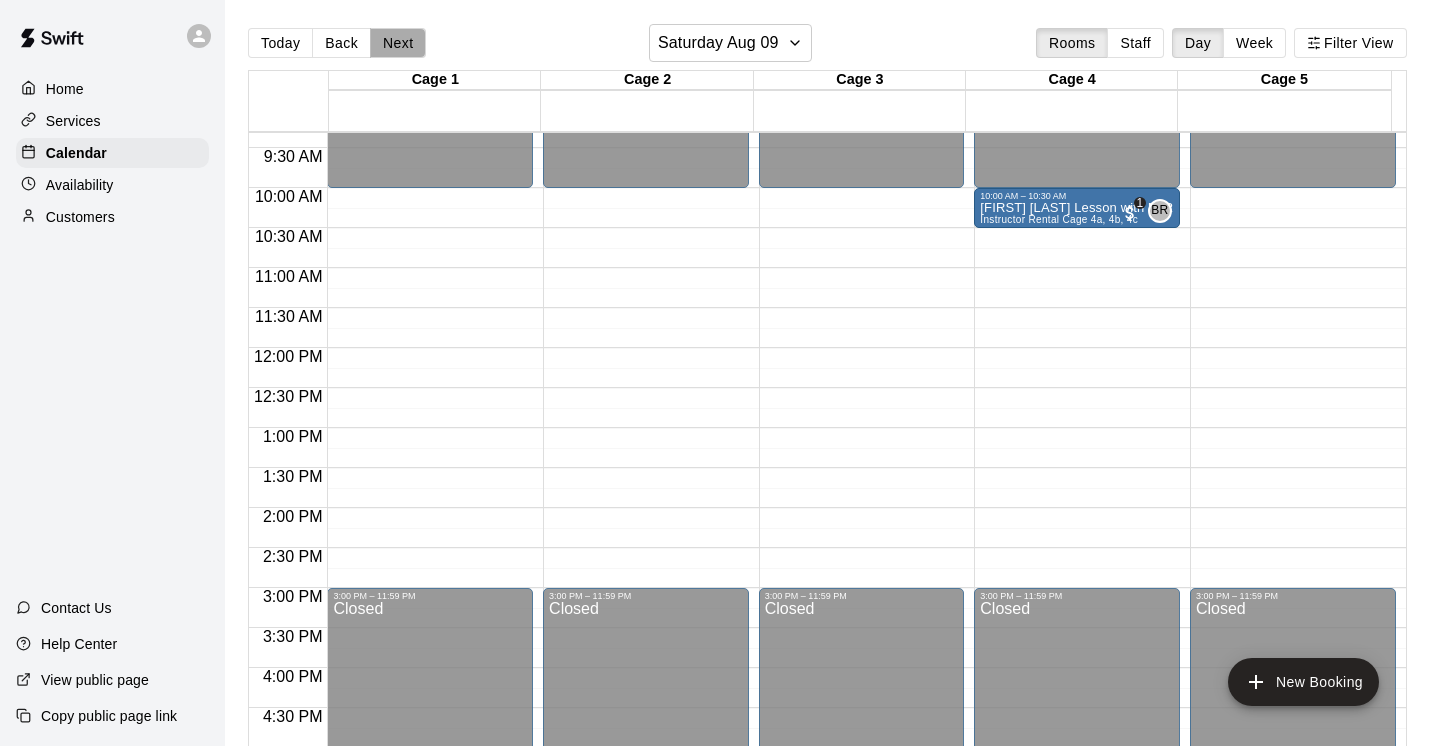 click on "Next" at bounding box center (398, 43) 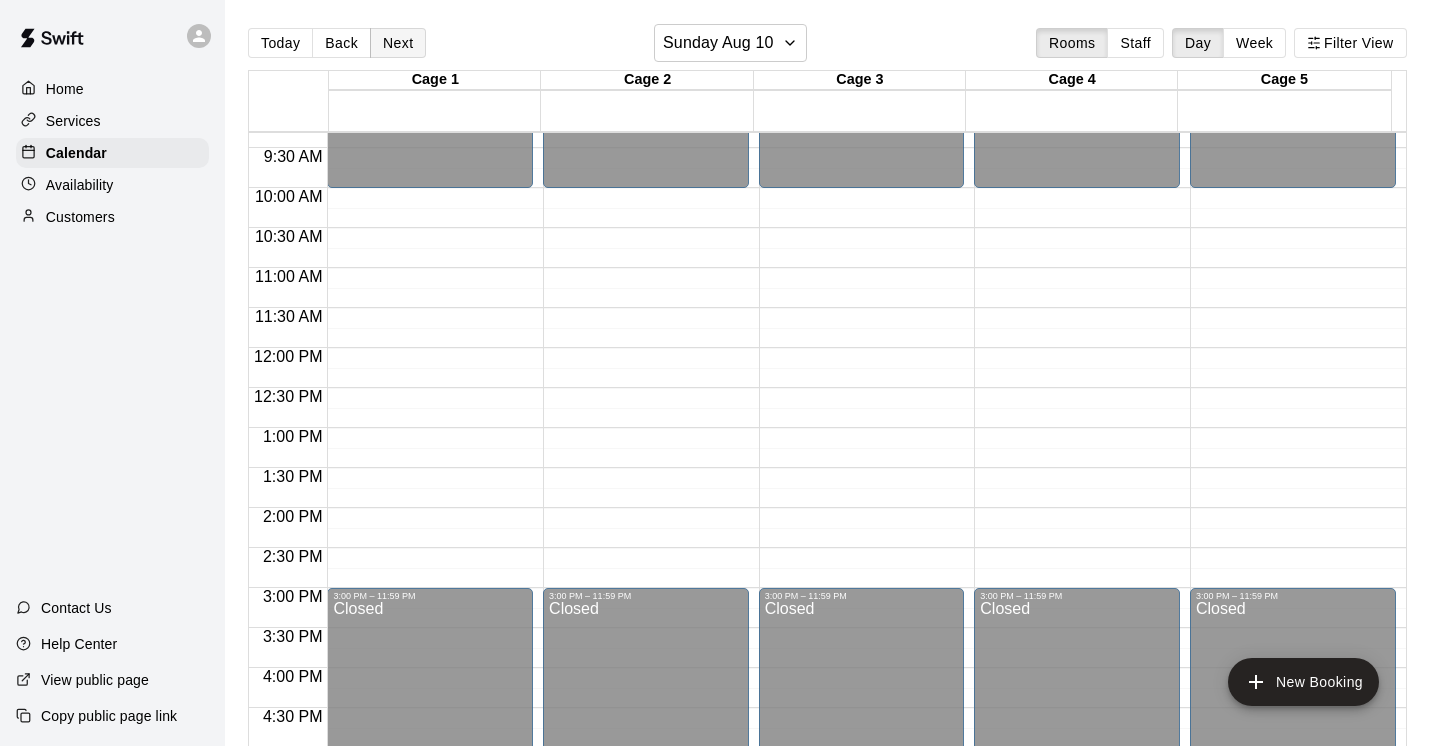 click on "Next" at bounding box center [398, 43] 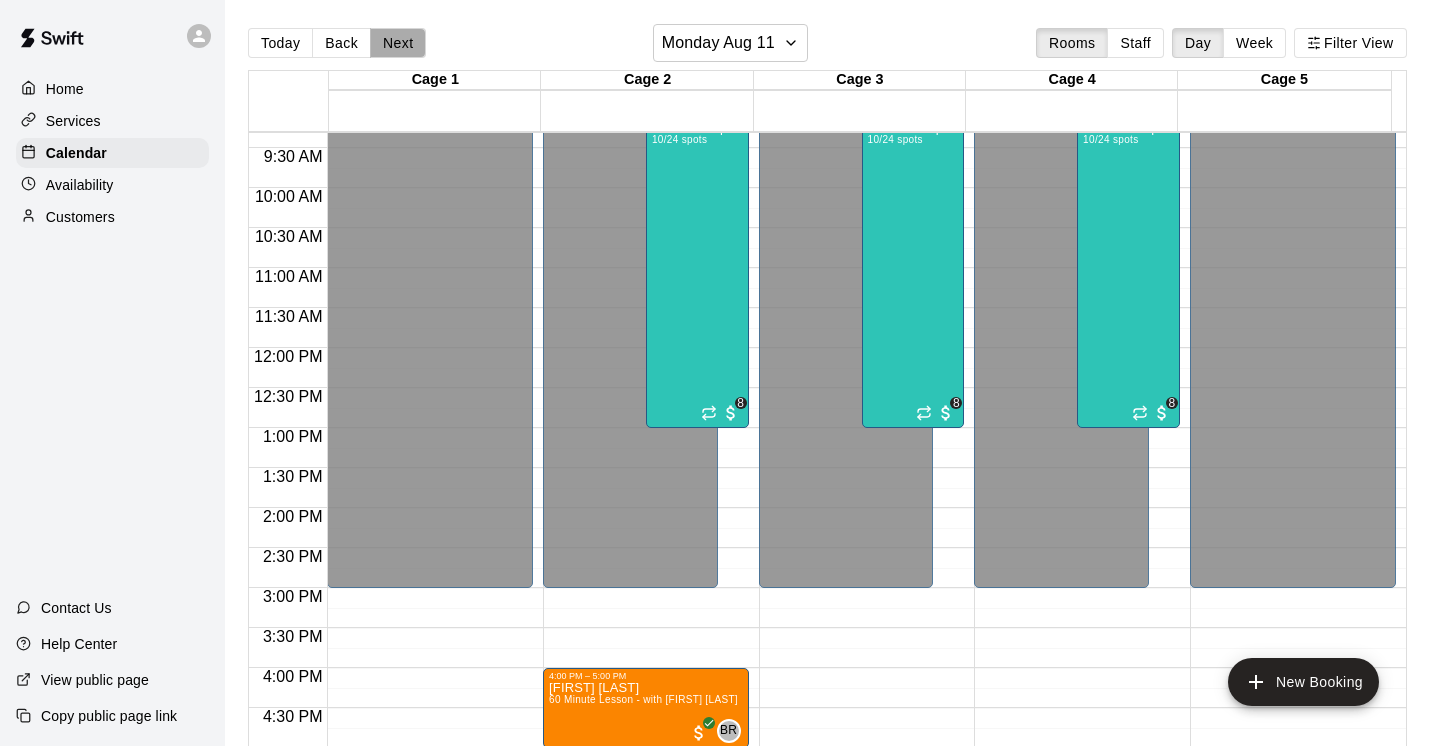 click on "Next" at bounding box center (398, 43) 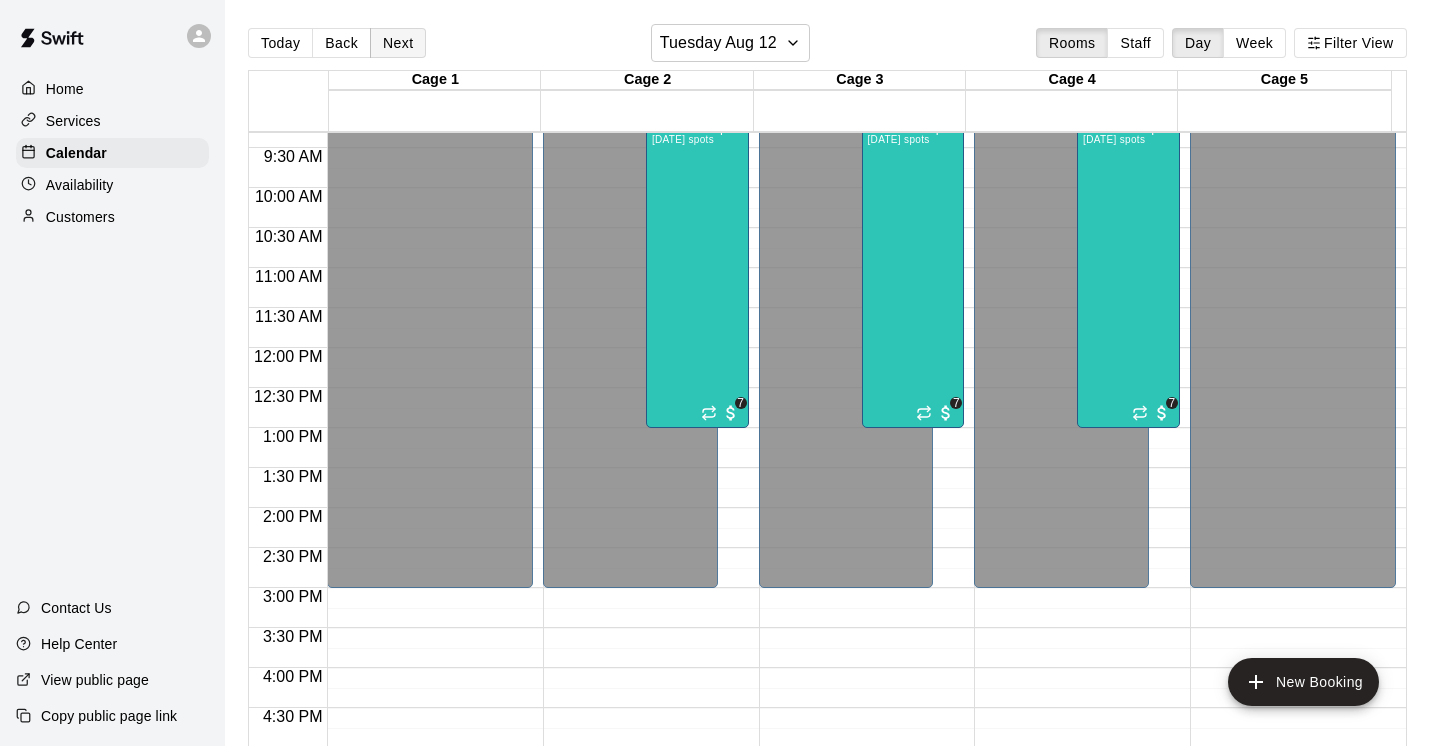 click on "Next" at bounding box center [398, 43] 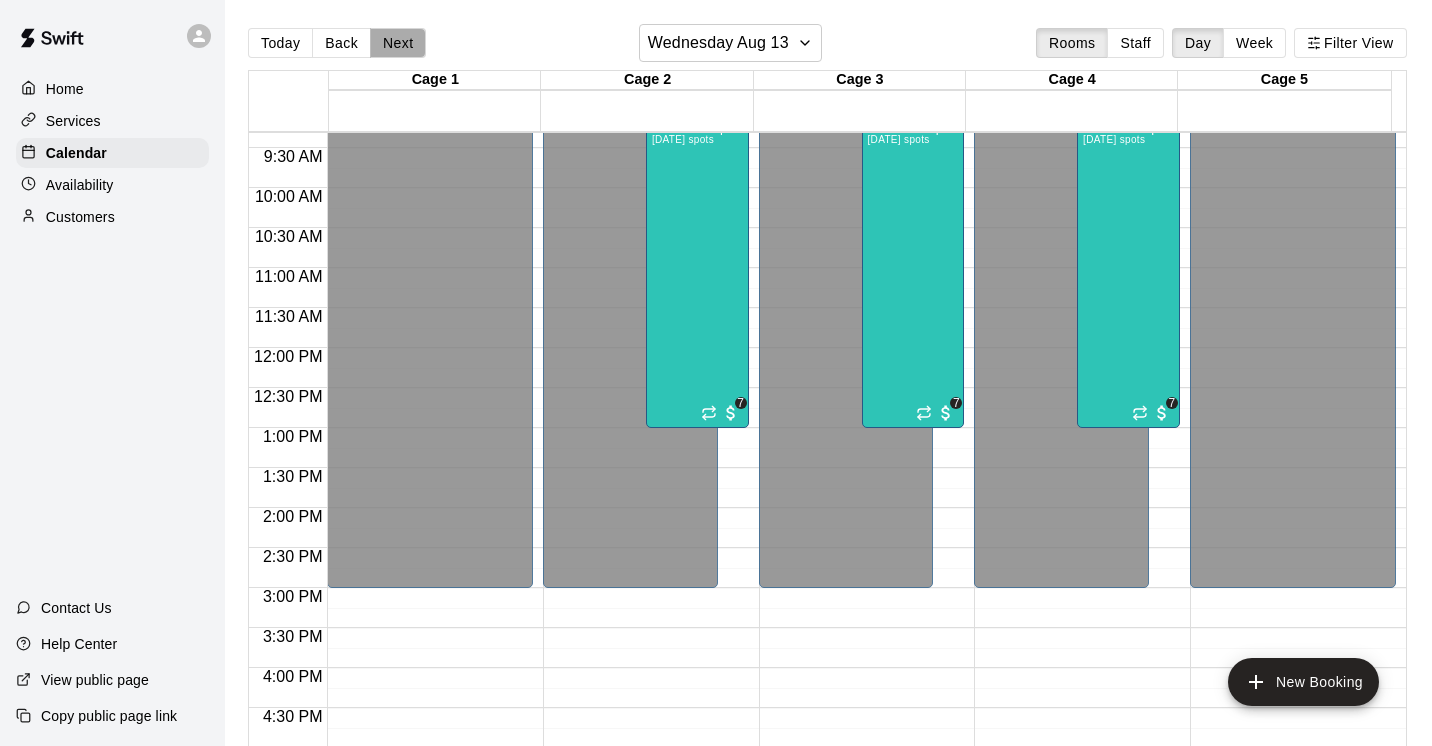 click on "Next" at bounding box center [398, 43] 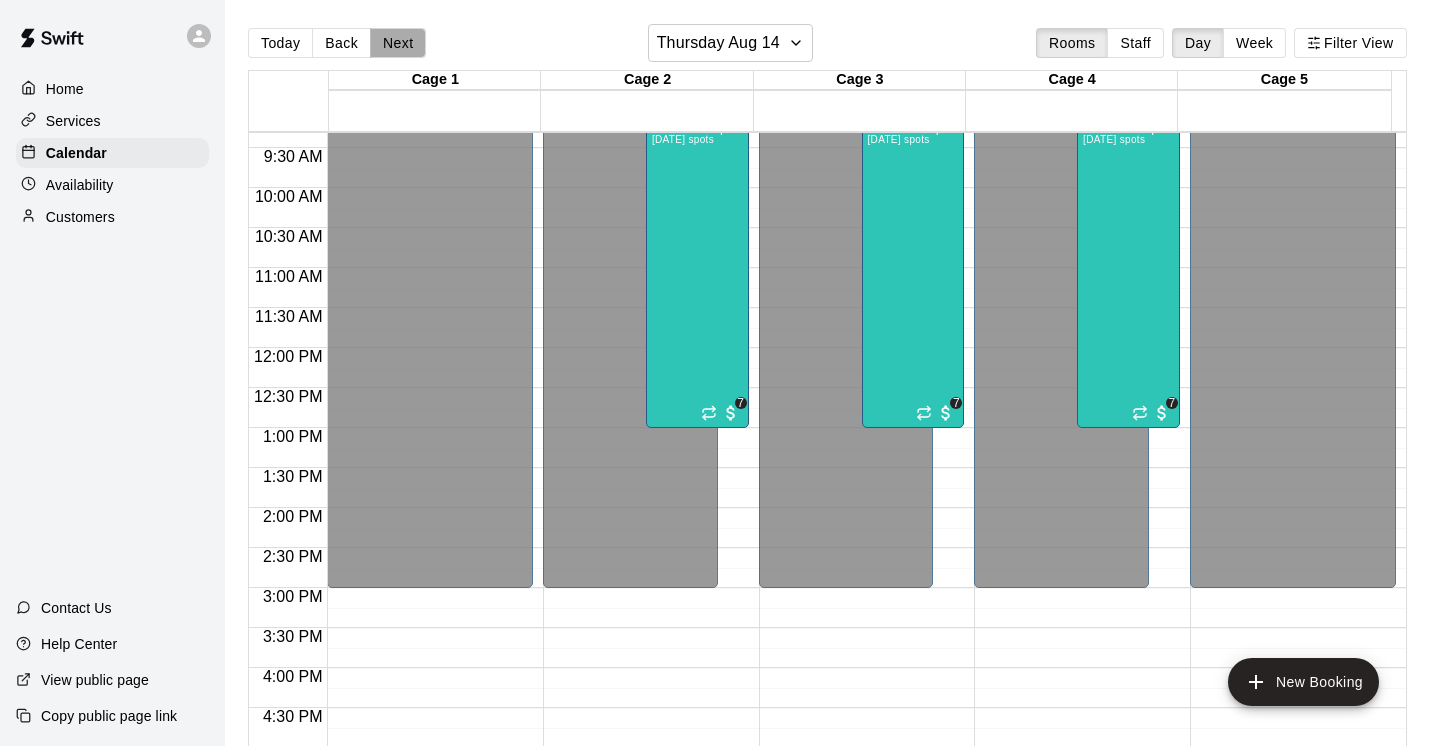 click on "Next" at bounding box center [398, 43] 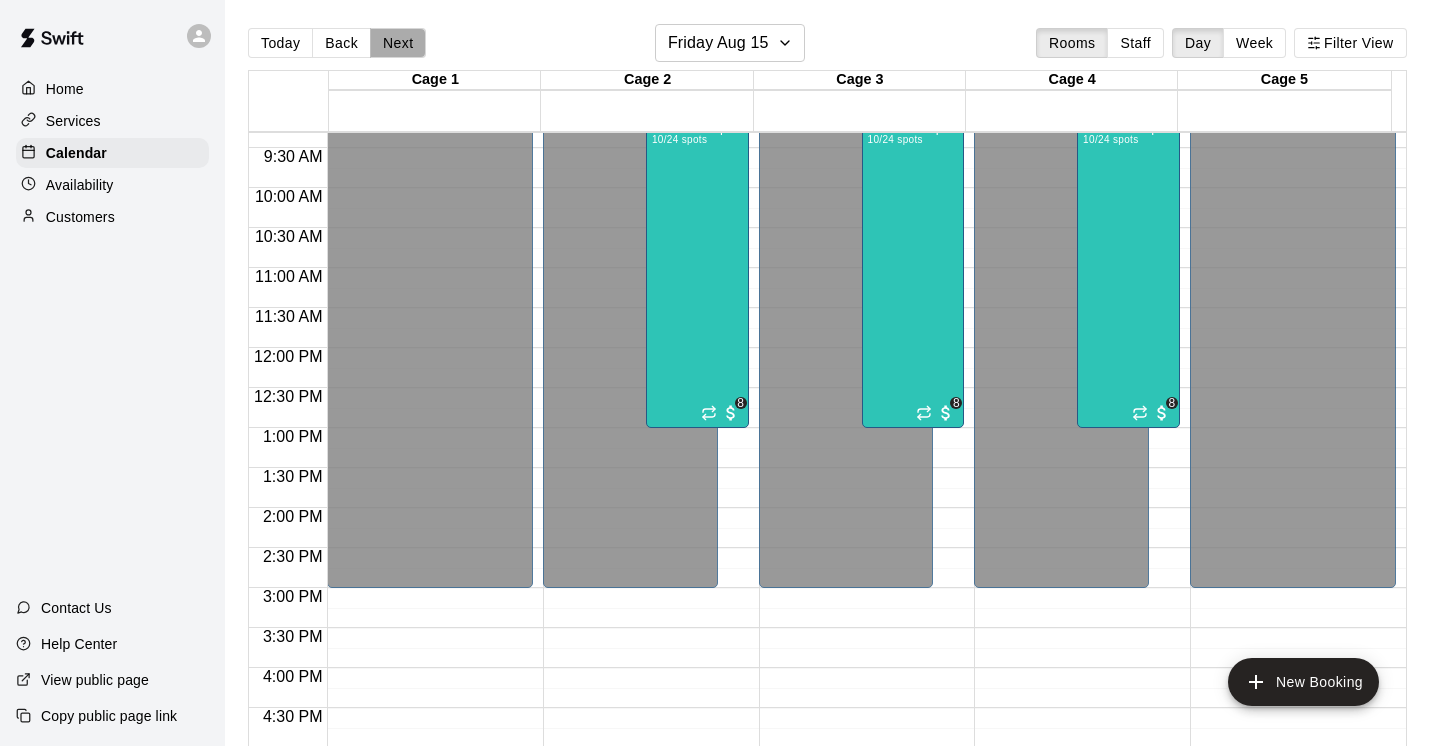 click on "Next" at bounding box center [398, 43] 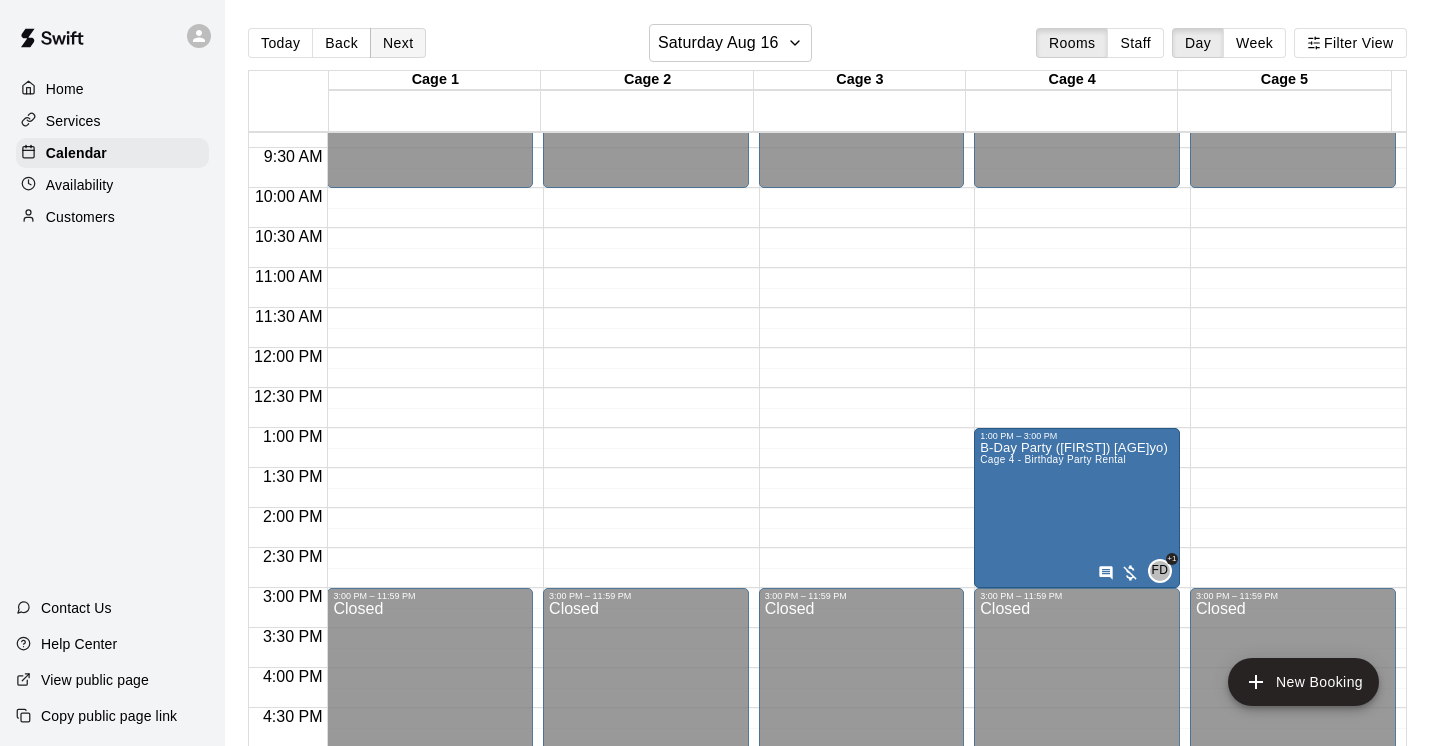 click on "Next" at bounding box center [398, 43] 